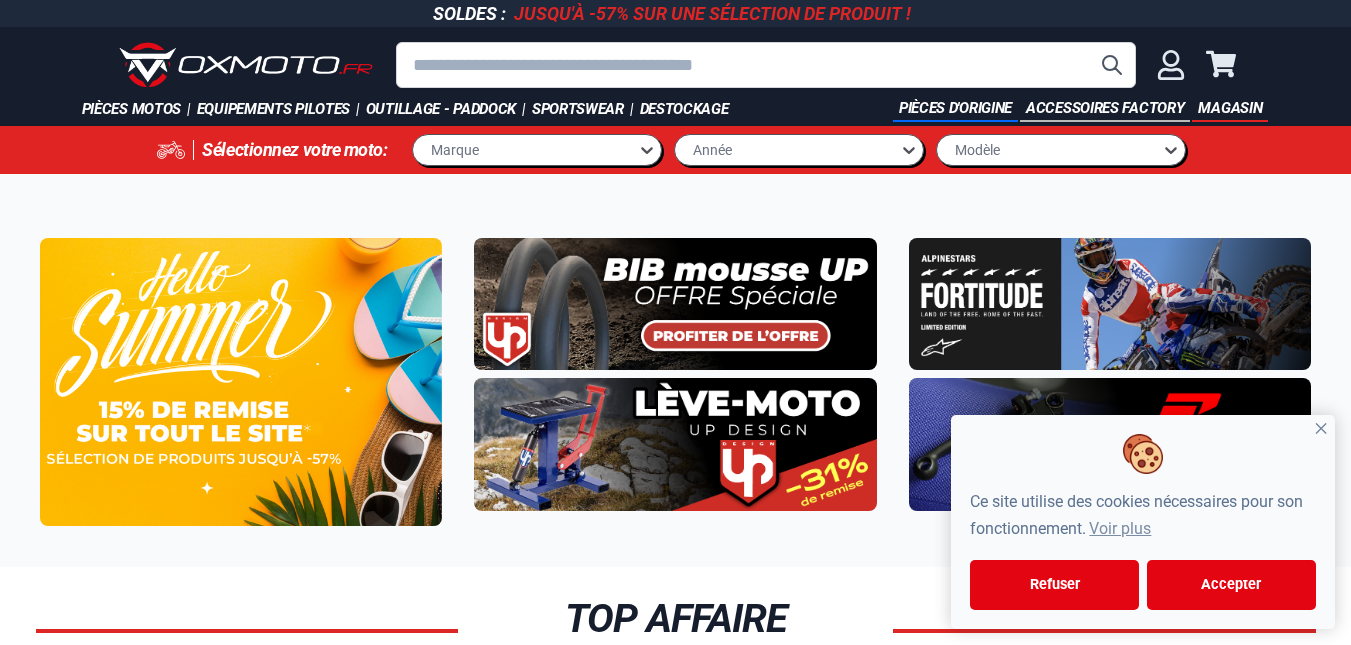 scroll, scrollTop: 0, scrollLeft: 0, axis: both 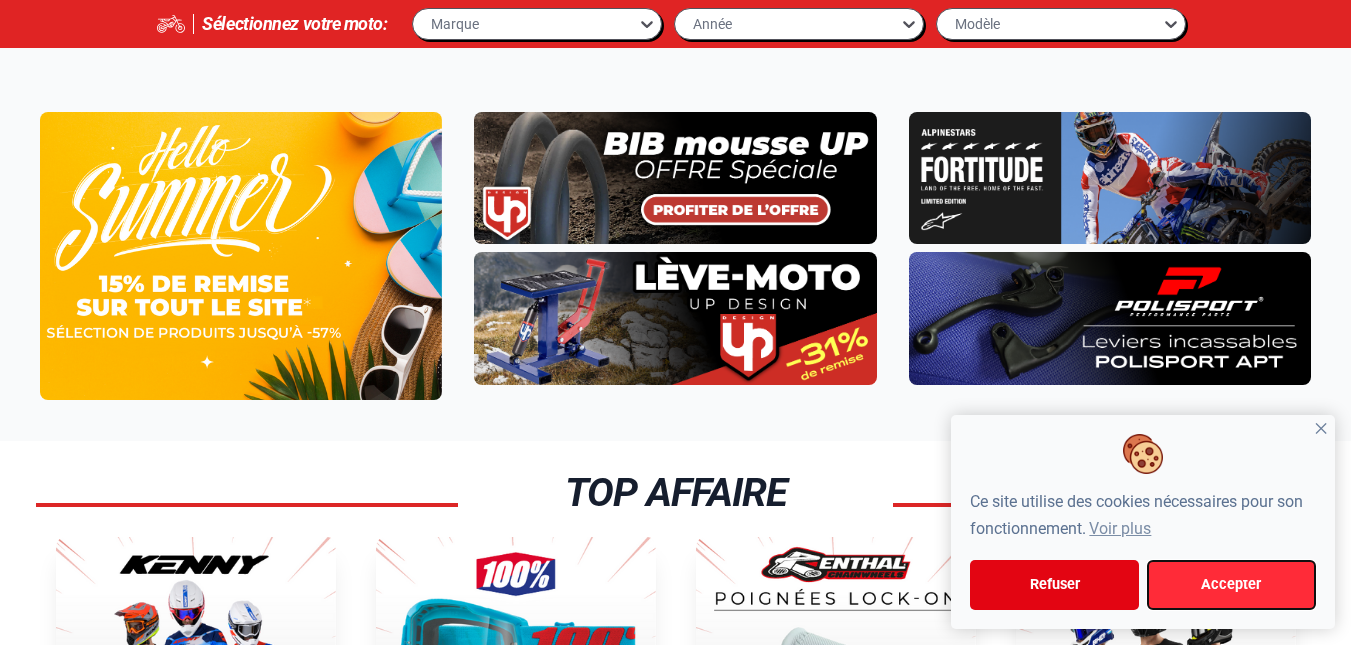 click on "Accepter" at bounding box center [1231, 585] 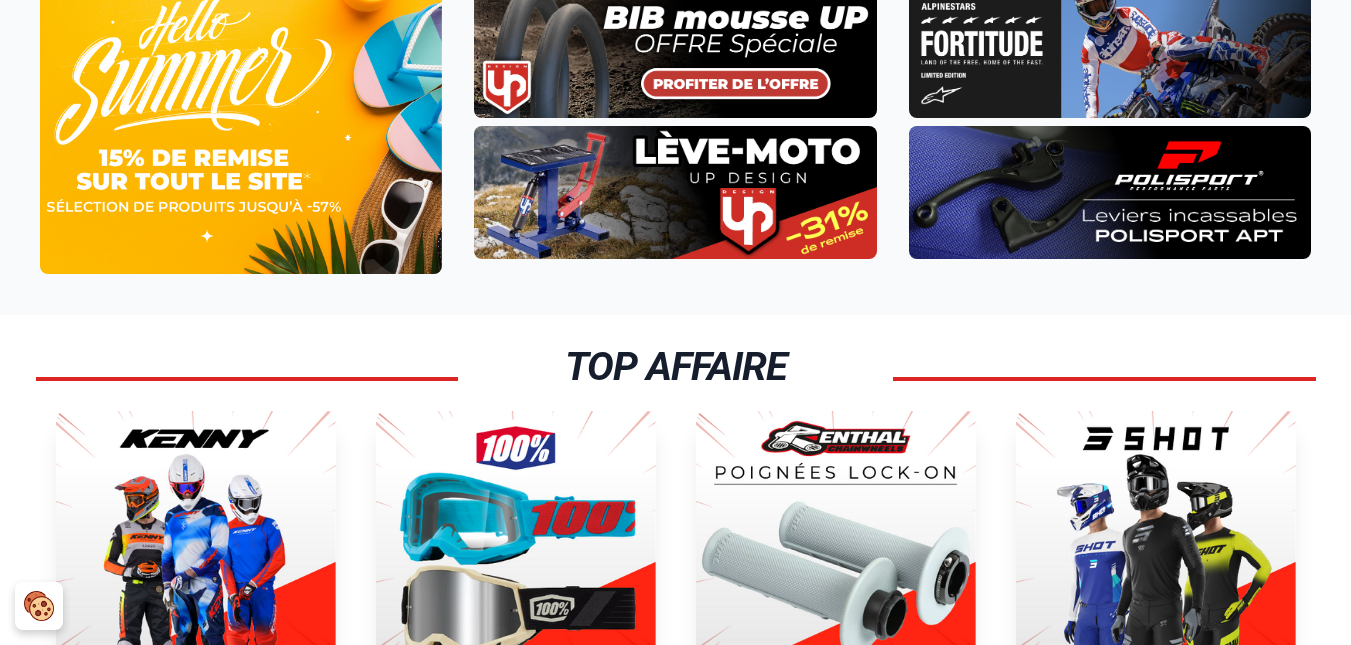scroll, scrollTop: 0, scrollLeft: 0, axis: both 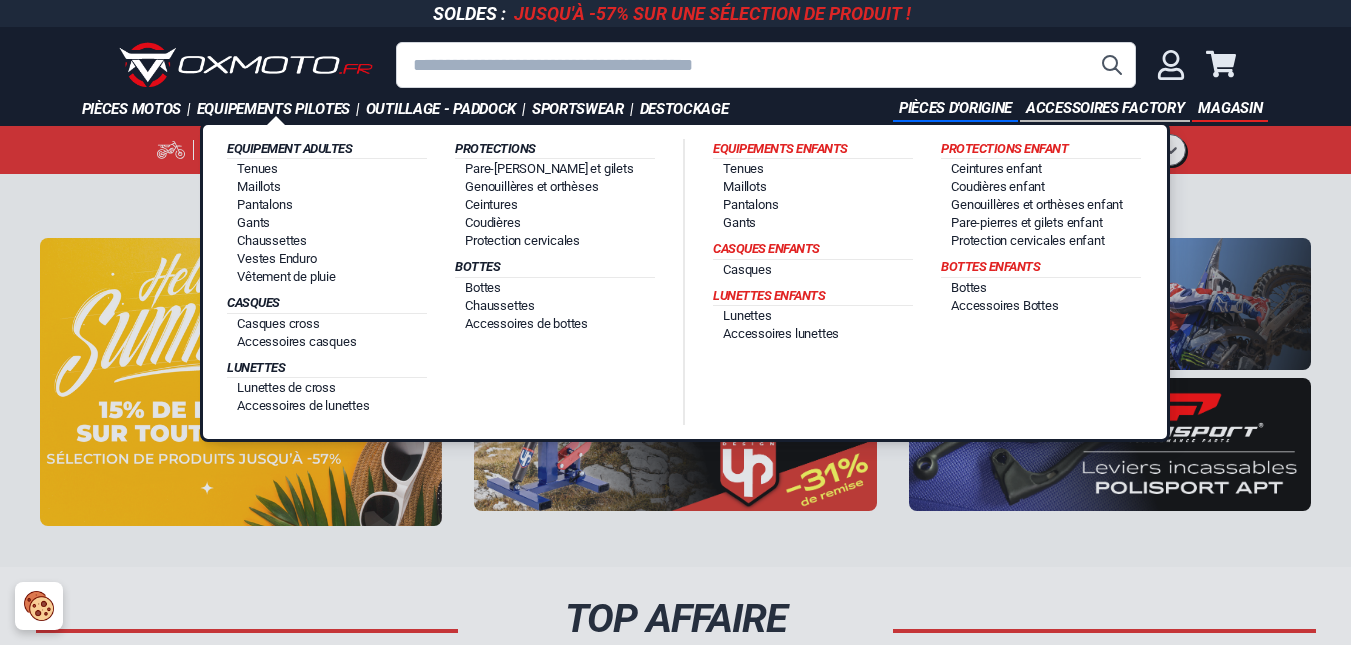 click on "Equipements pilotes
|" at bounding box center (281, 109) 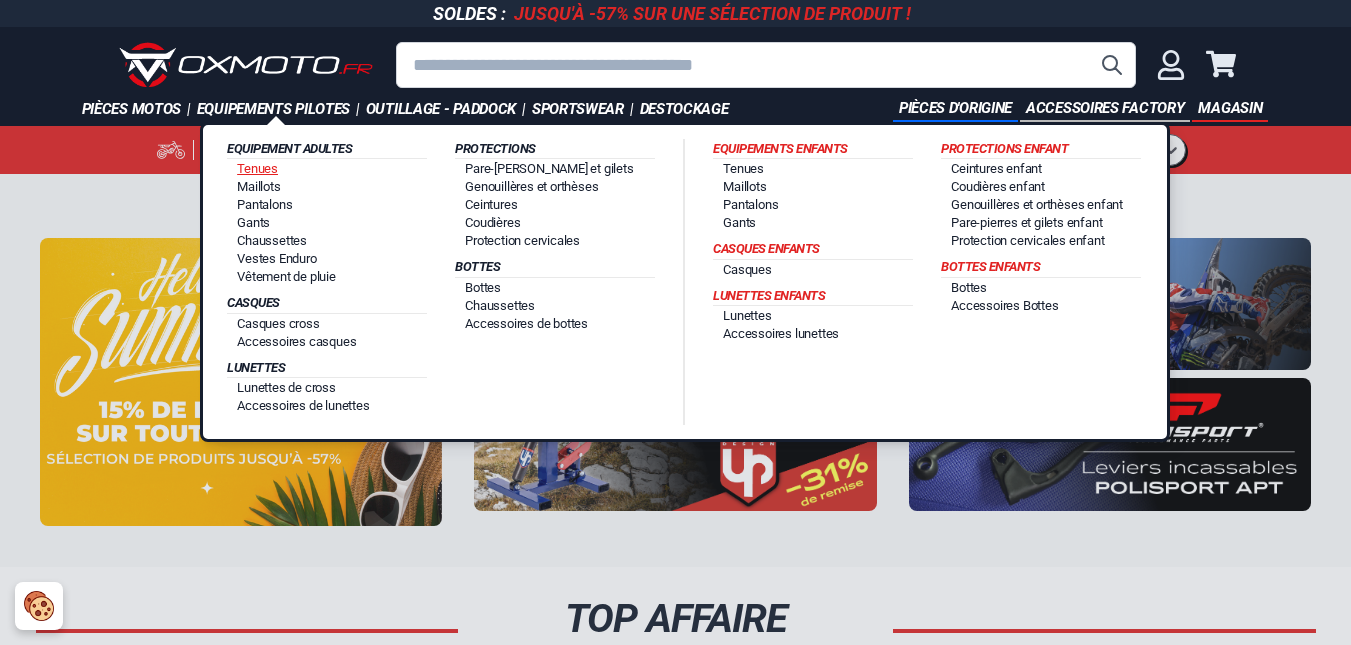 click on "Tenues" at bounding box center [257, 168] 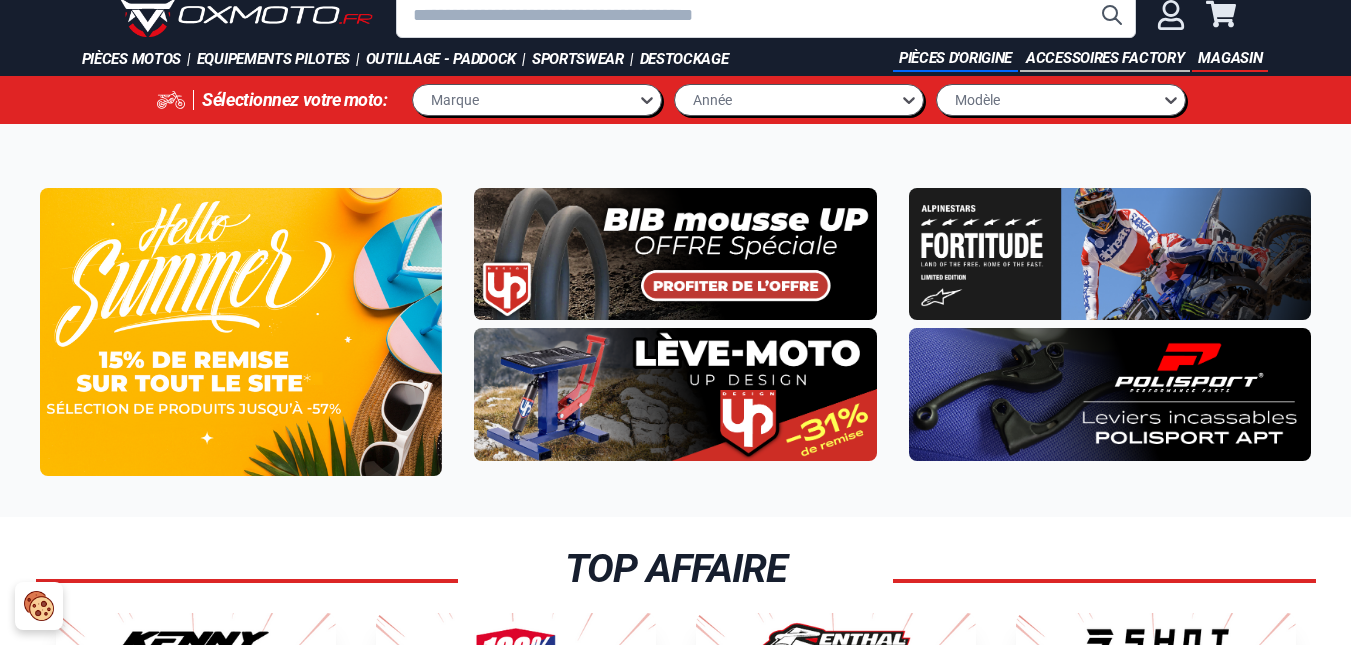 scroll, scrollTop: 67, scrollLeft: 0, axis: vertical 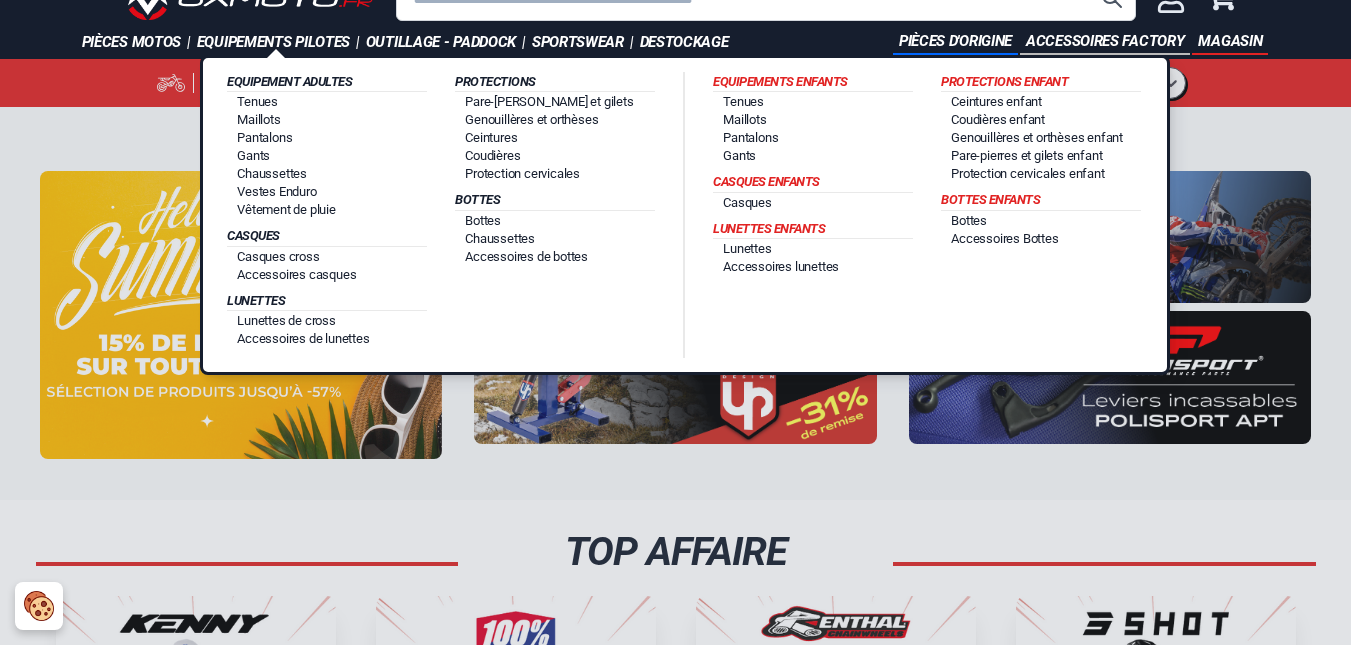 click on "Equipements pilotes
|" at bounding box center (281, 42) 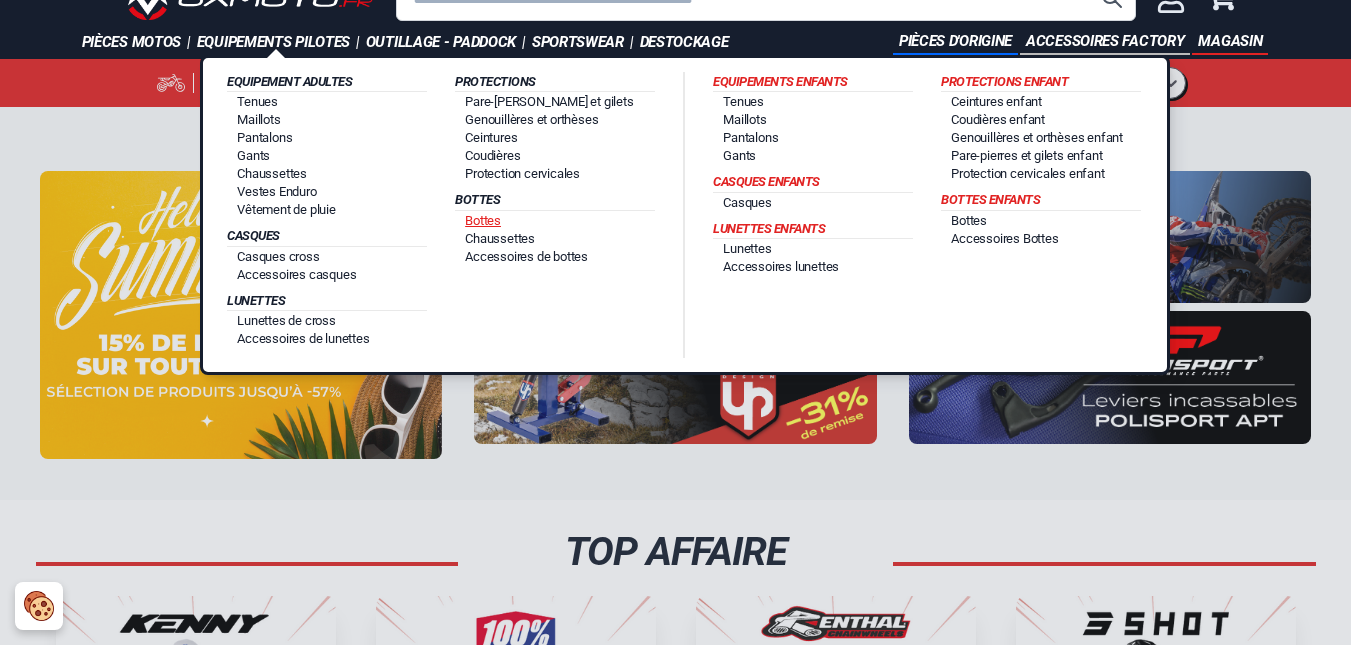 click on "Bottes" at bounding box center (483, 220) 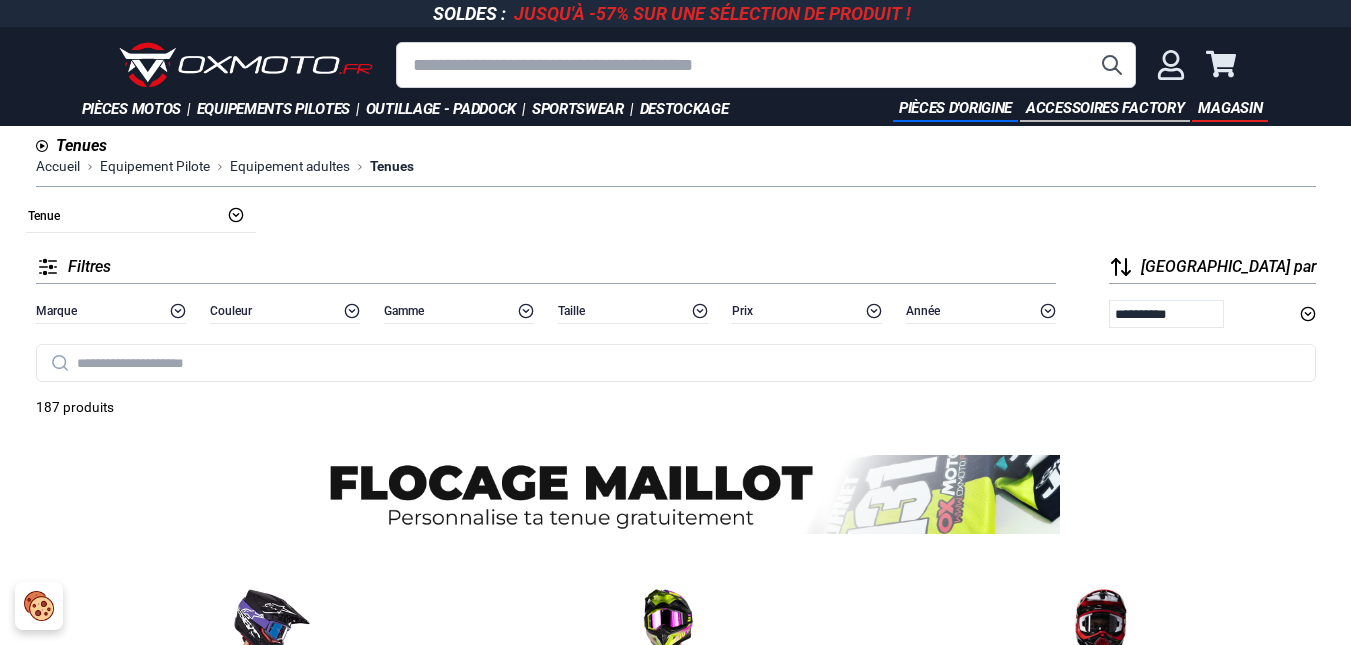 scroll, scrollTop: 0, scrollLeft: 0, axis: both 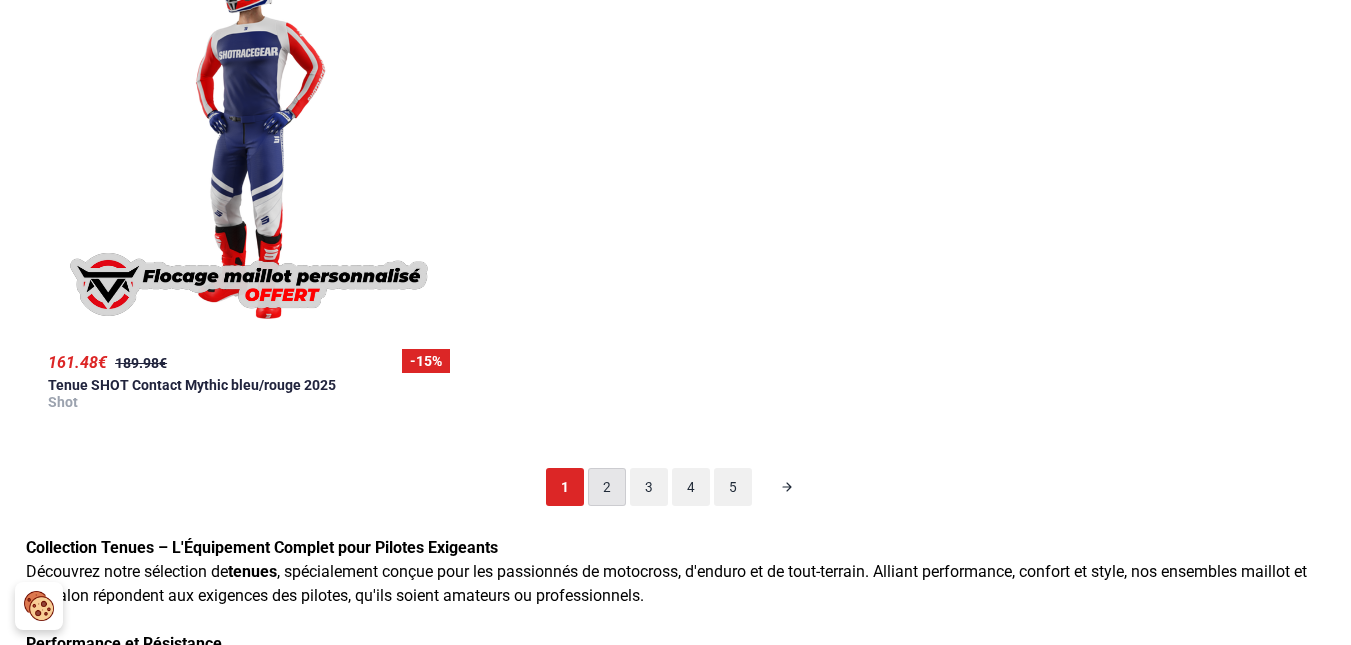 click on "2" at bounding box center [607, 487] 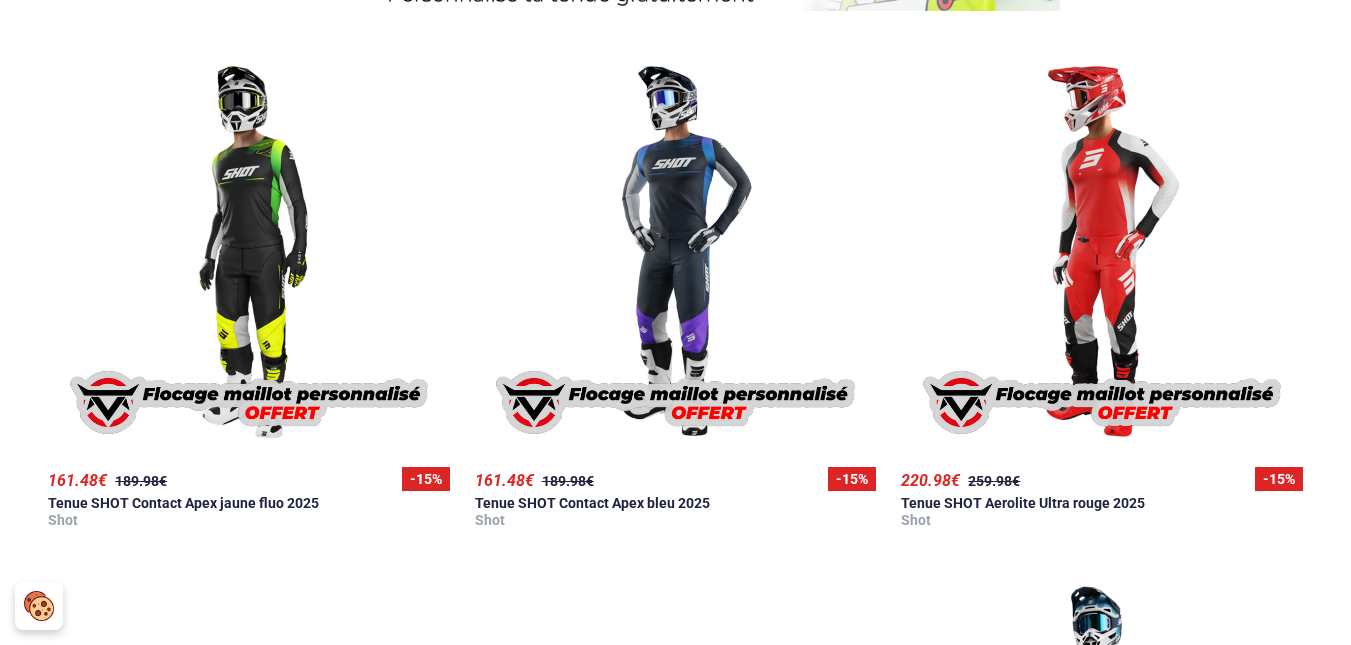 scroll, scrollTop: 511, scrollLeft: 0, axis: vertical 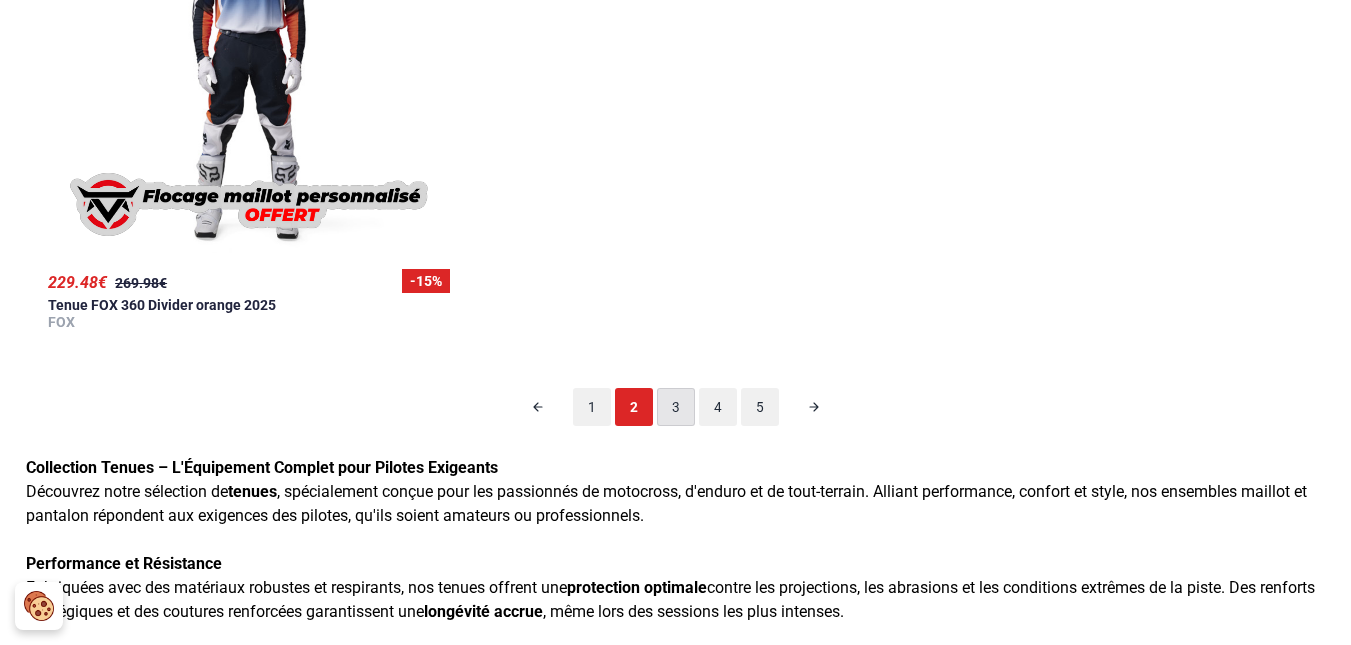 click on "3" at bounding box center (676, 407) 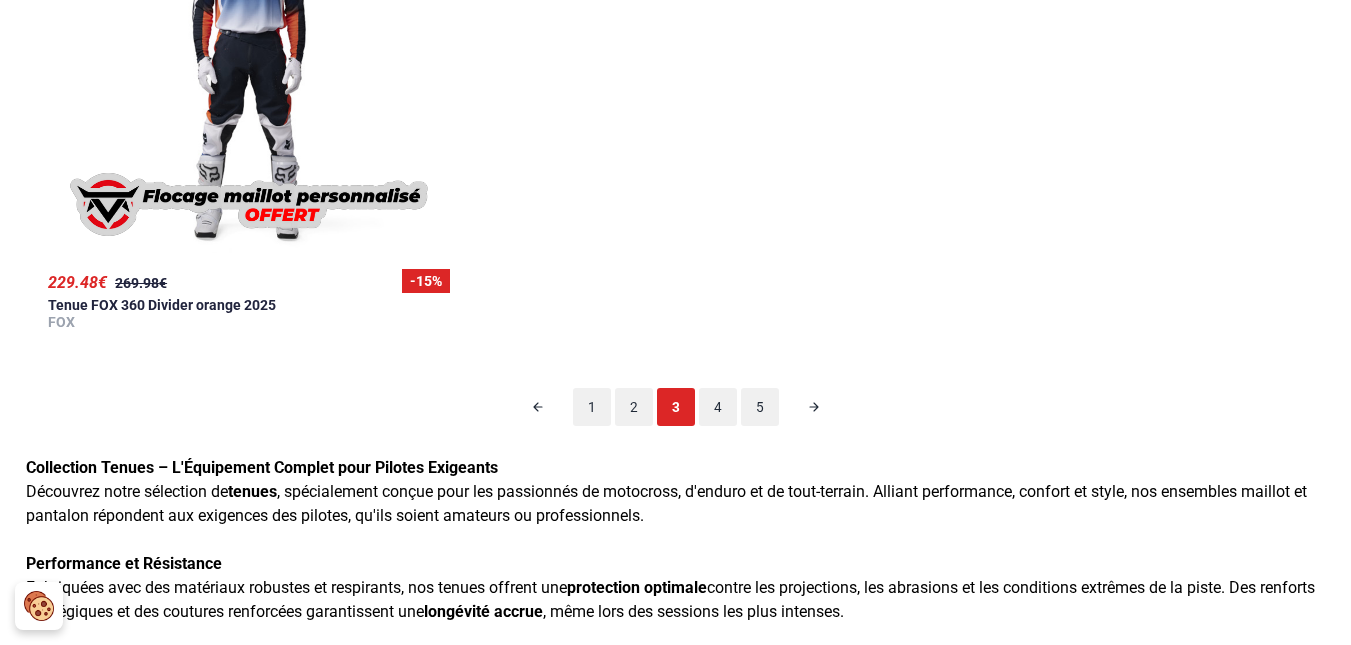 scroll, scrollTop: 126, scrollLeft: 0, axis: vertical 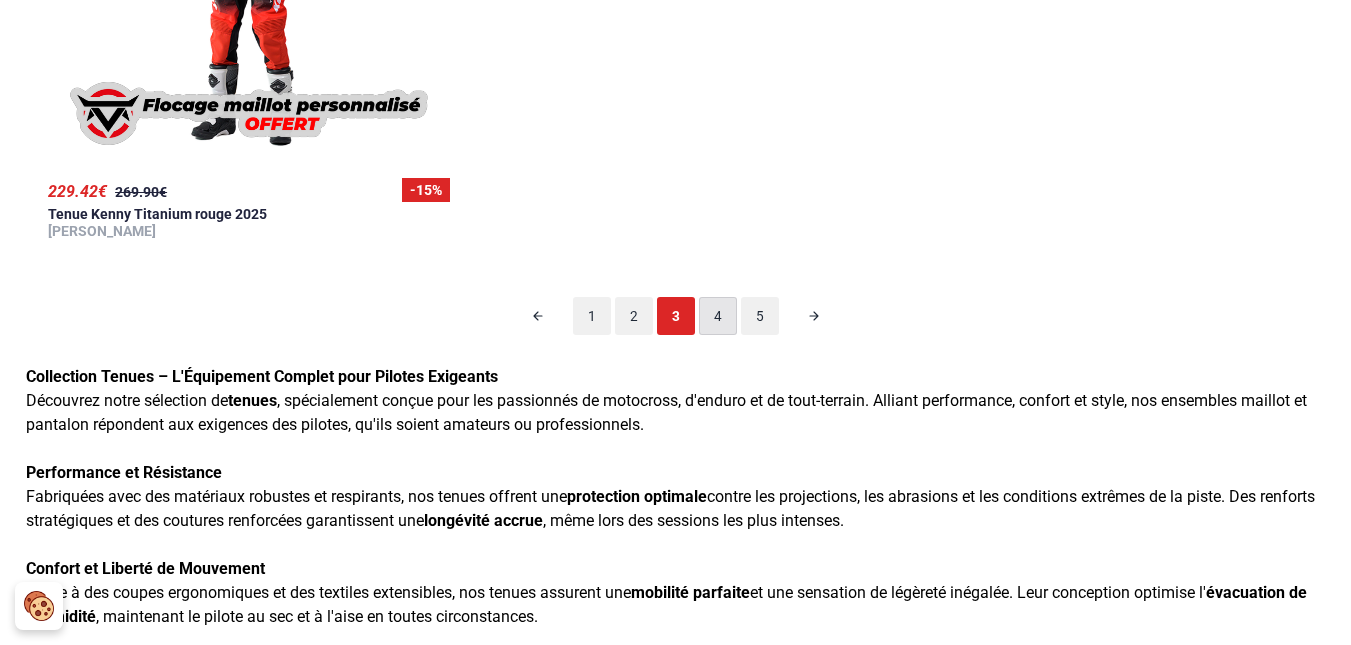 click on "4" at bounding box center [718, 316] 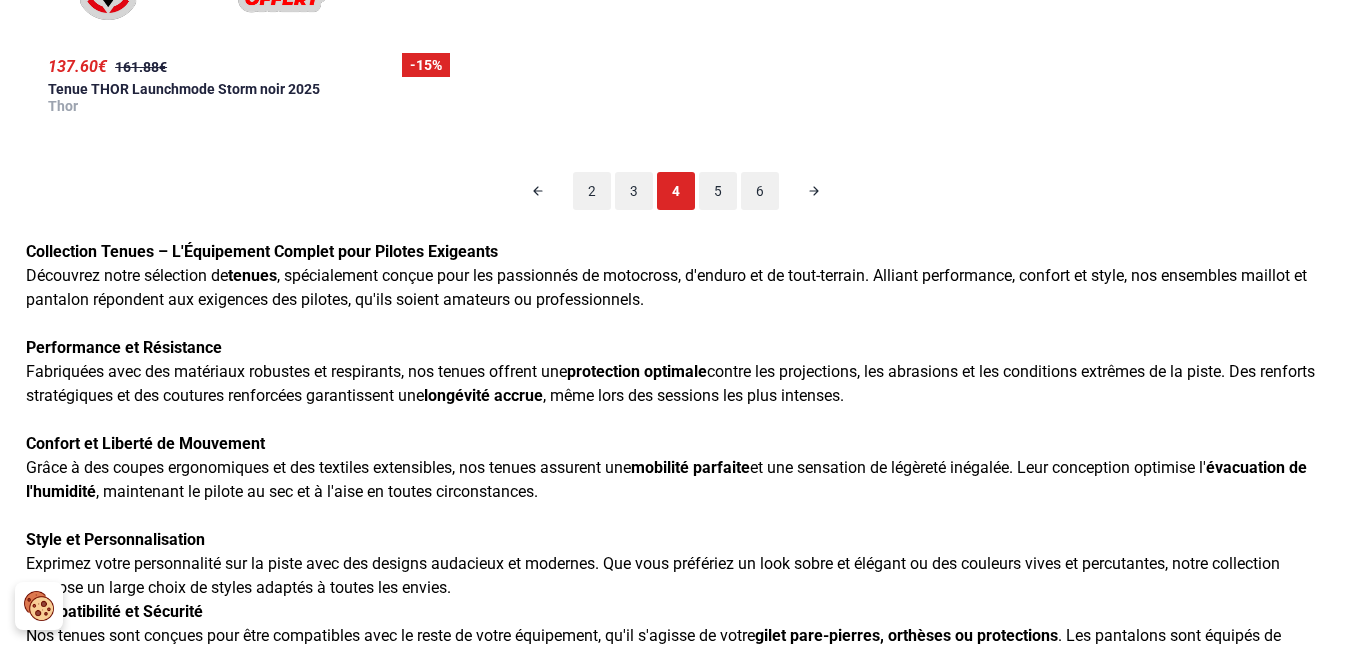 scroll, scrollTop: 5571, scrollLeft: 0, axis: vertical 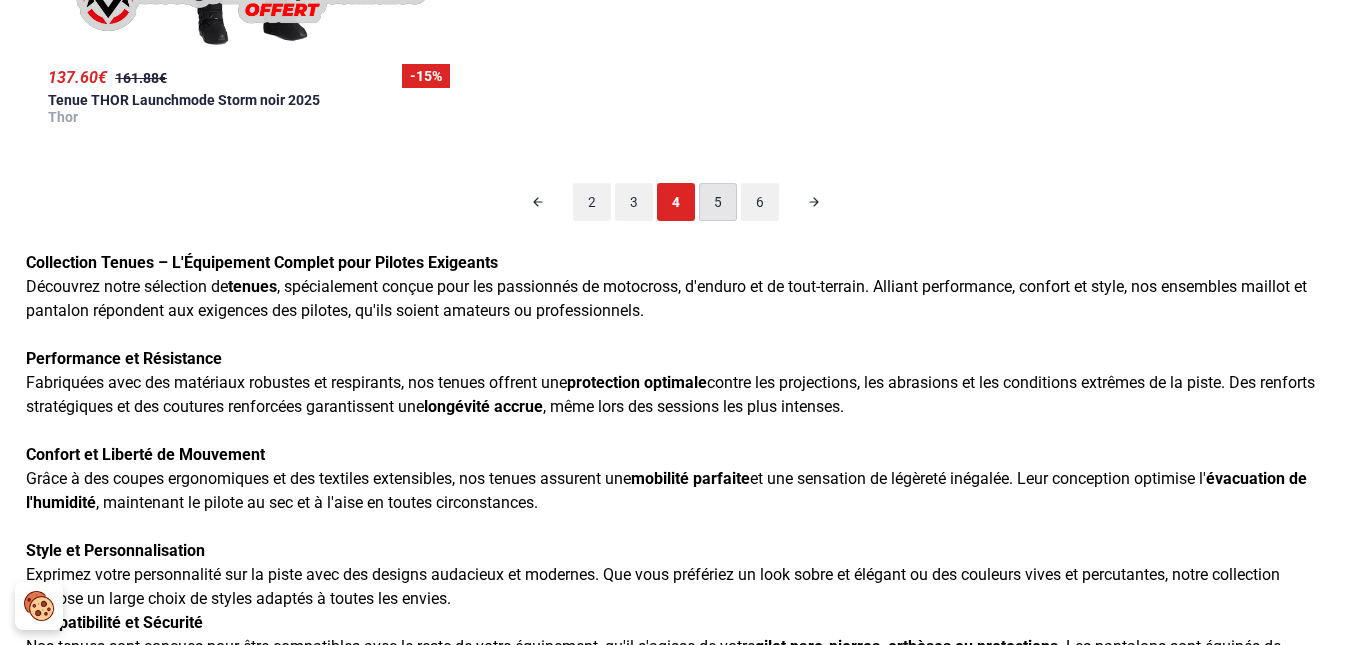click on "5" at bounding box center (718, 202) 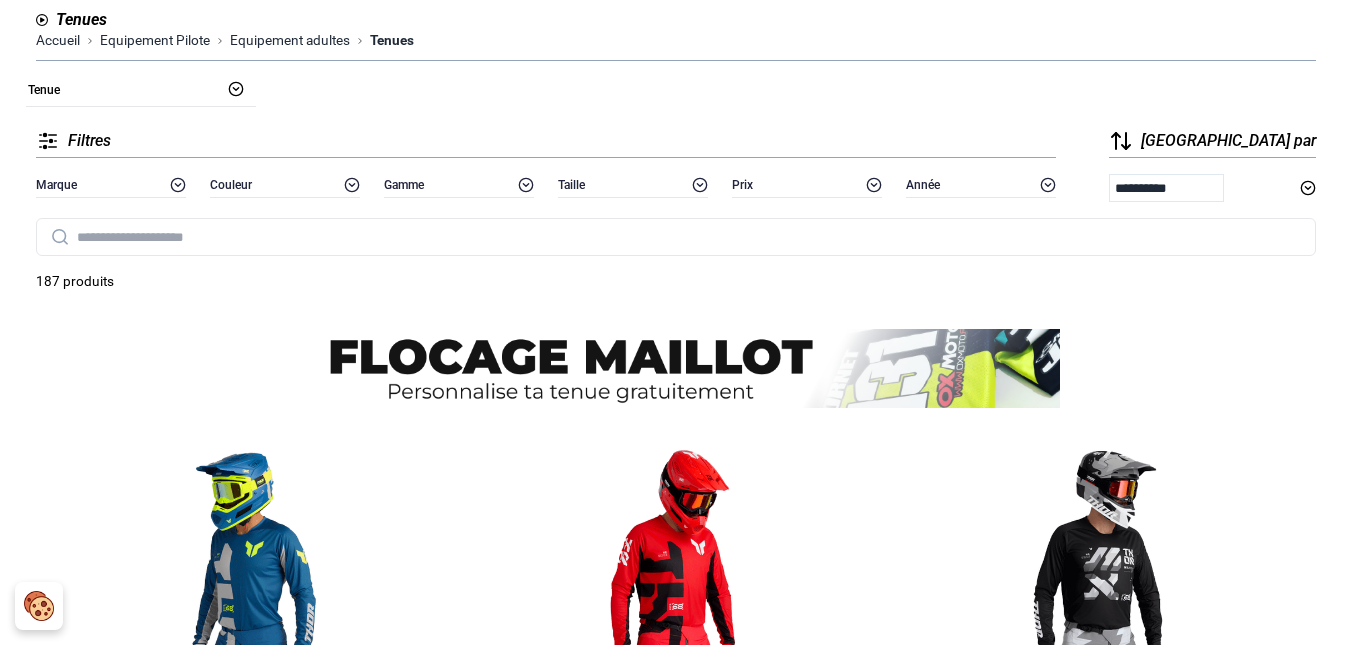click on "**********" at bounding box center (676, 2654) 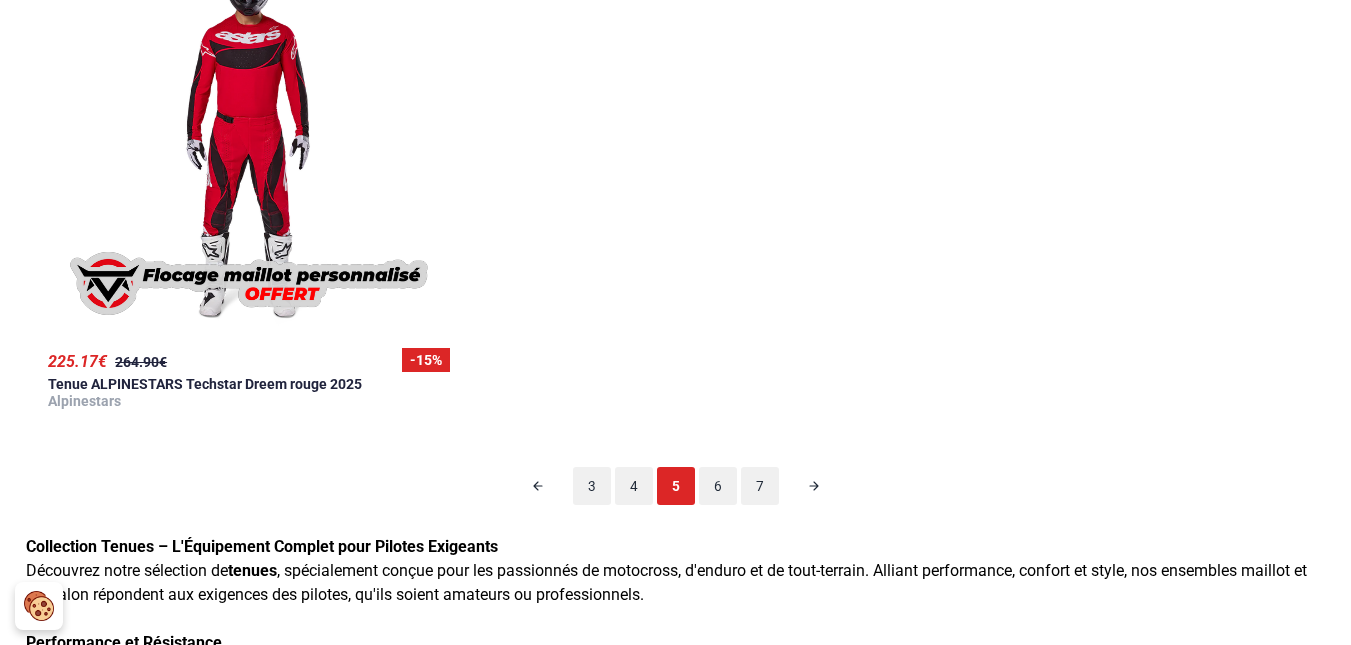 scroll, scrollTop: 4811, scrollLeft: 0, axis: vertical 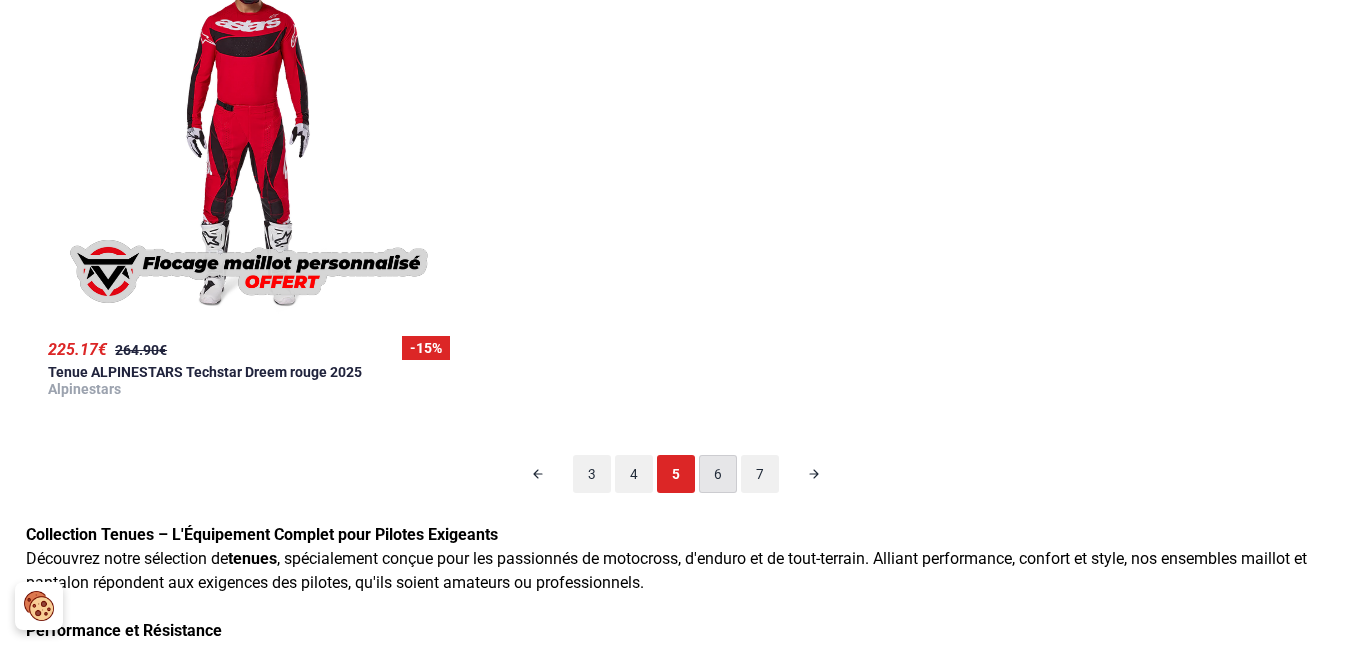 click on "6" at bounding box center [718, 474] 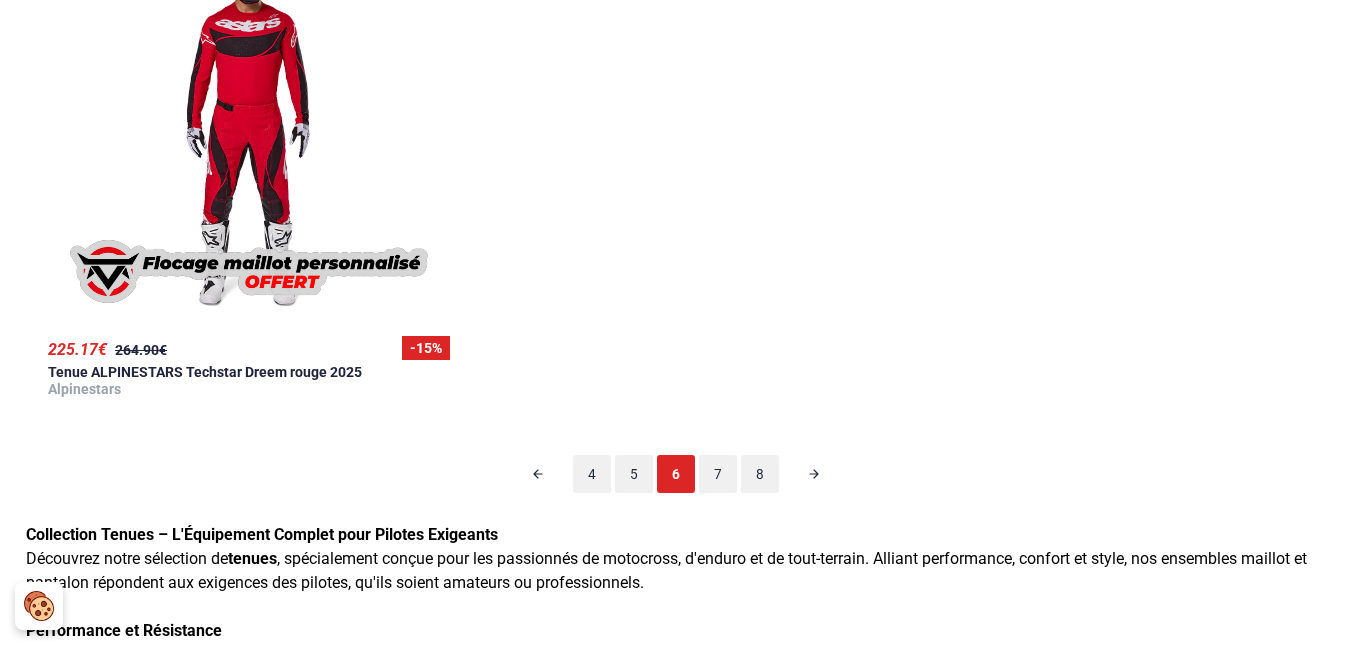 scroll, scrollTop: 126, scrollLeft: 0, axis: vertical 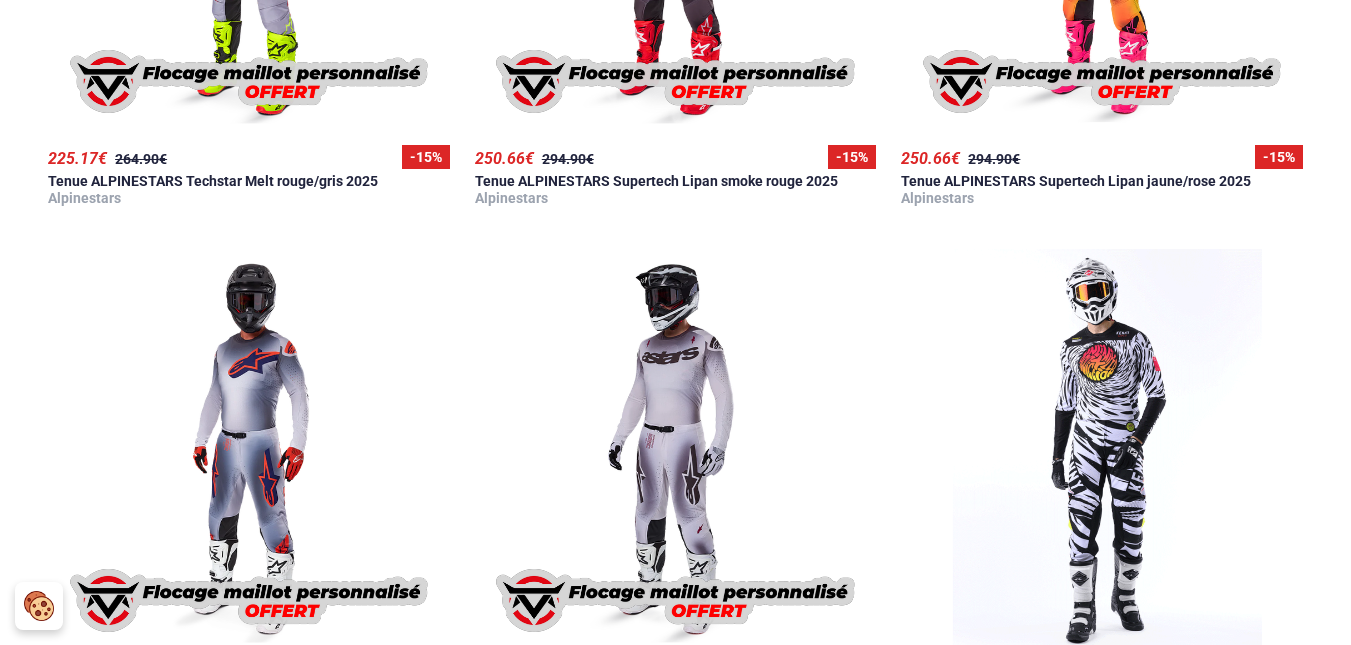 click at bounding box center [249, 449] 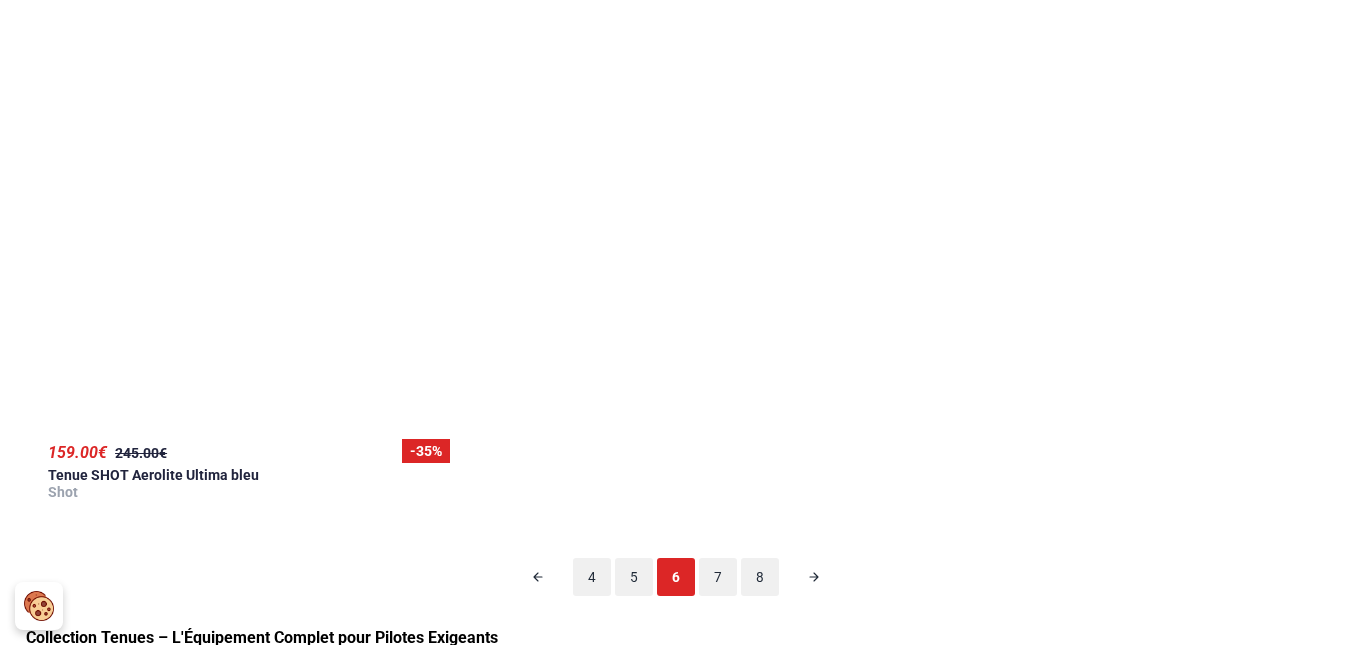 scroll, scrollTop: 4719, scrollLeft: 0, axis: vertical 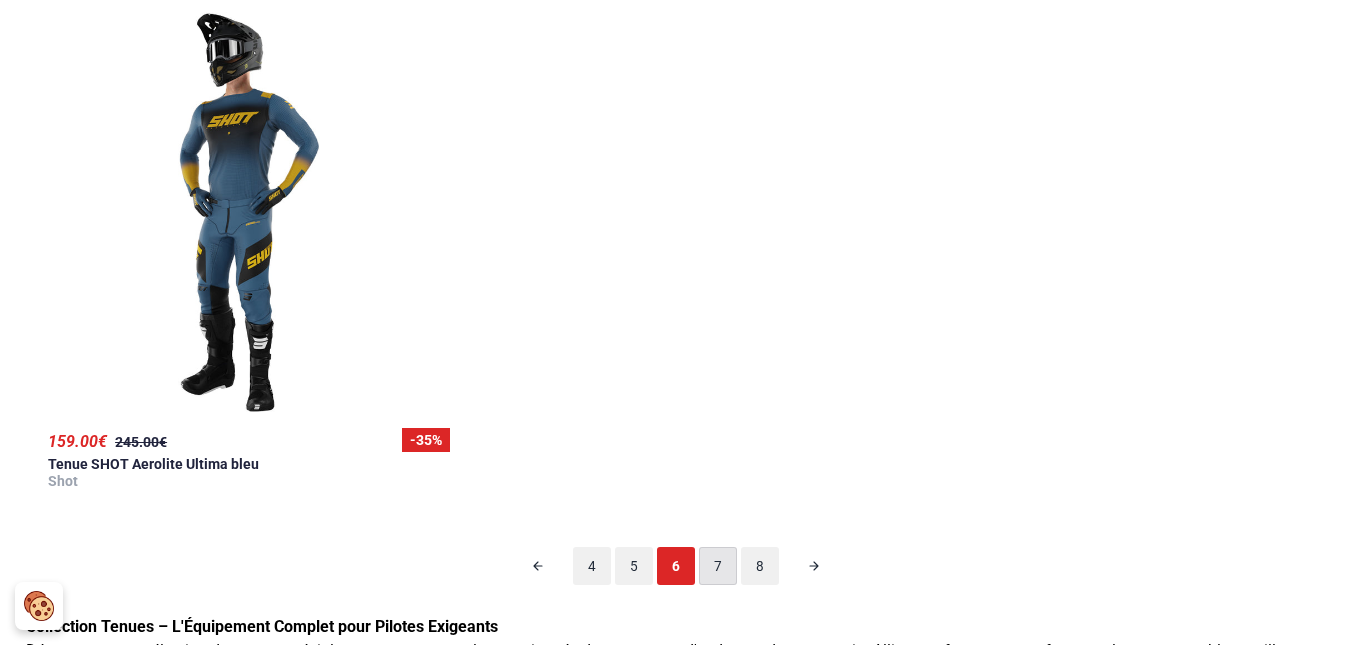 click on "7" at bounding box center (718, 566) 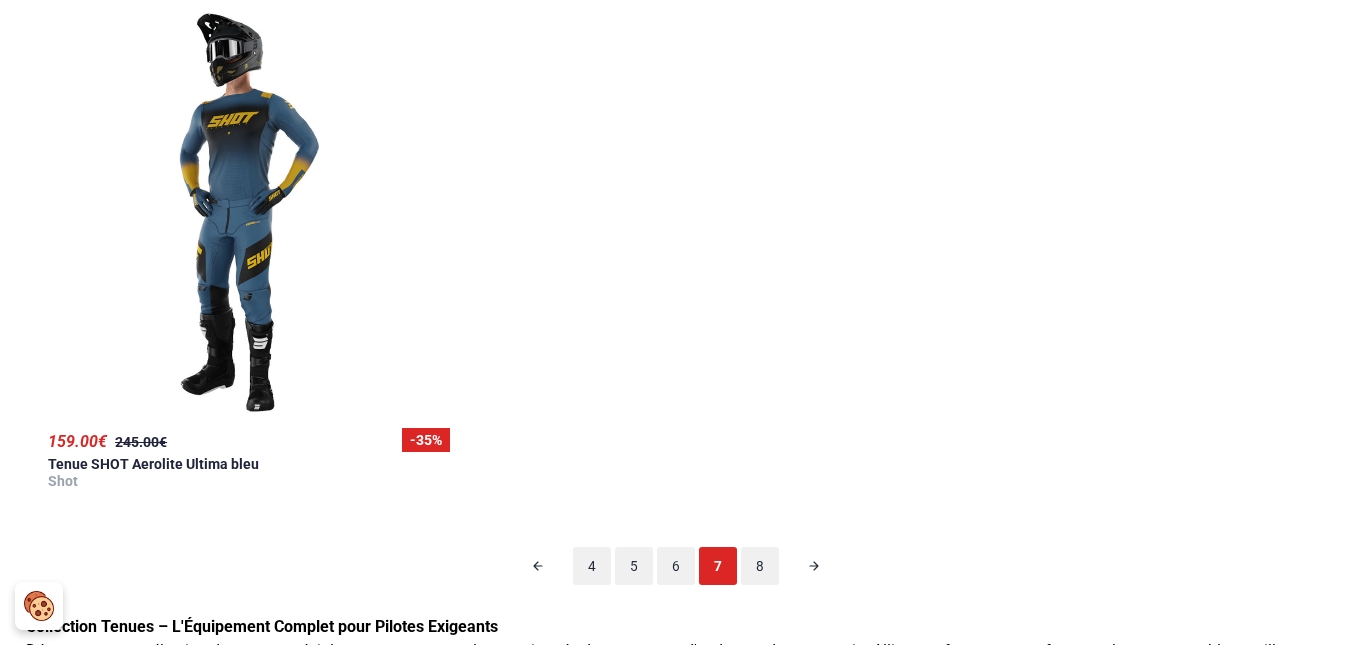scroll, scrollTop: 126, scrollLeft: 0, axis: vertical 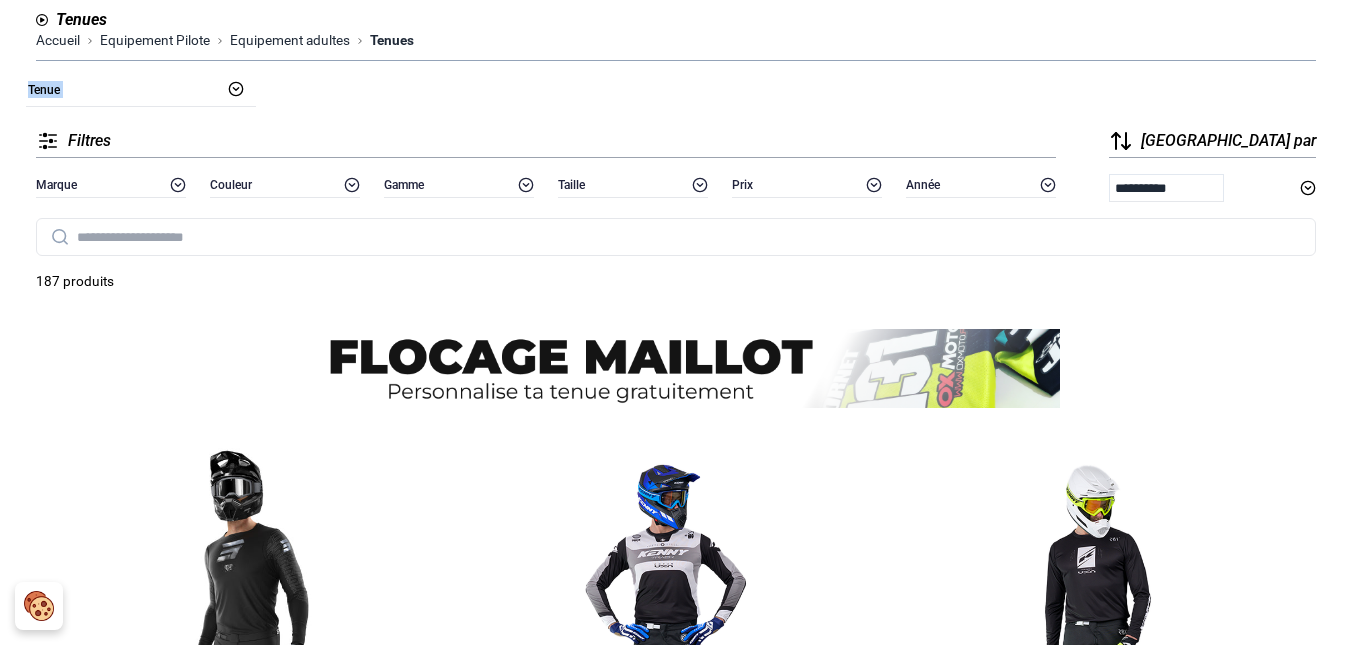 drag, startPoint x: 1348, startPoint y: 58, endPoint x: 1349, endPoint y: 77, distance: 19.026299 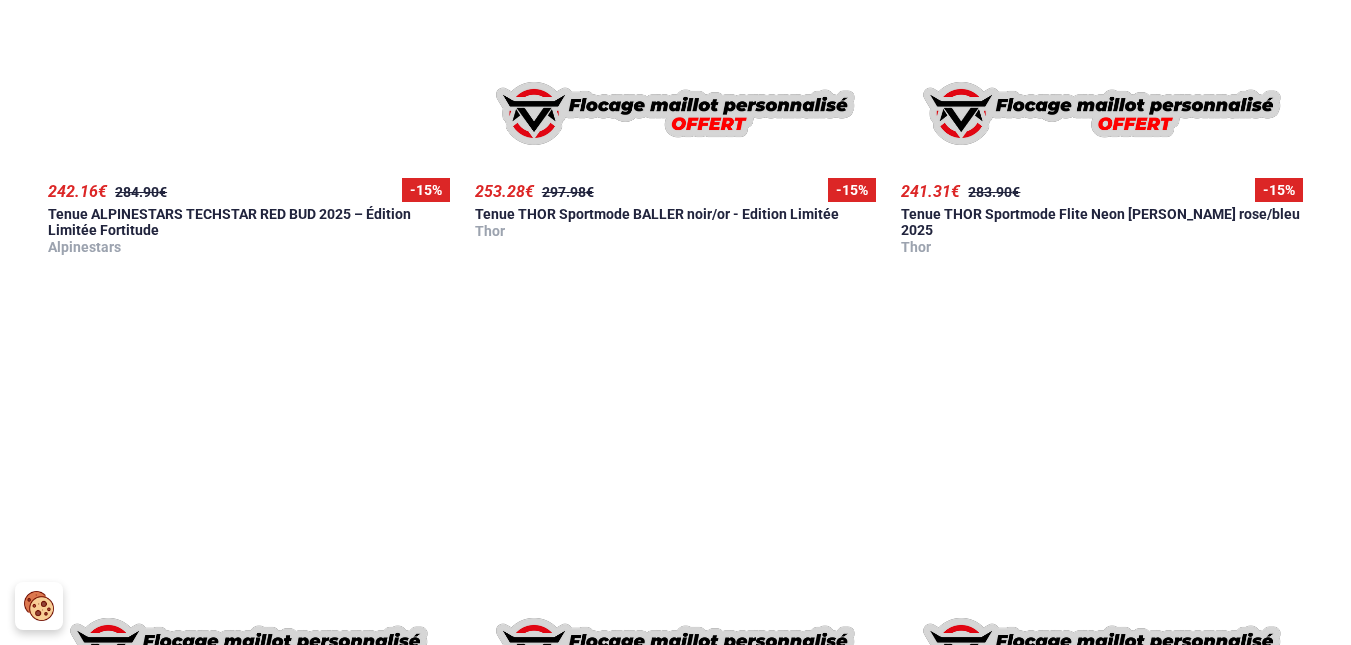 scroll, scrollTop: 1343, scrollLeft: 0, axis: vertical 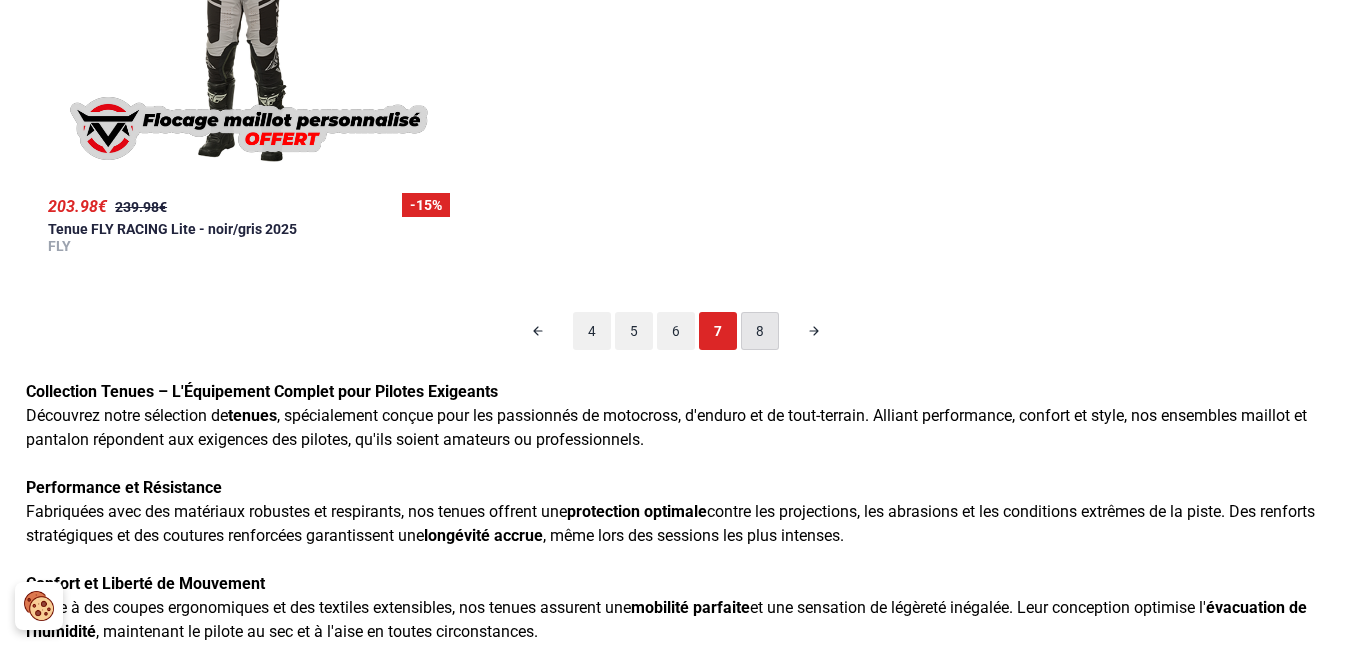 click on "8" at bounding box center (760, 331) 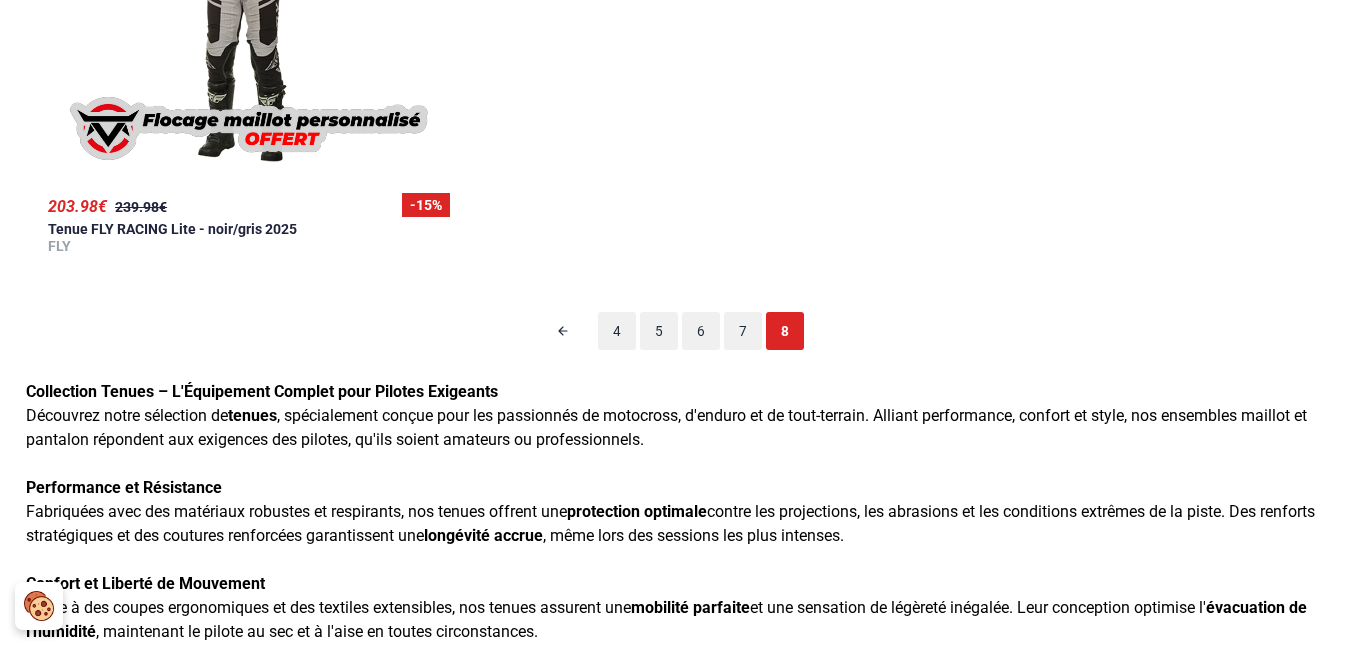 scroll, scrollTop: 126, scrollLeft: 0, axis: vertical 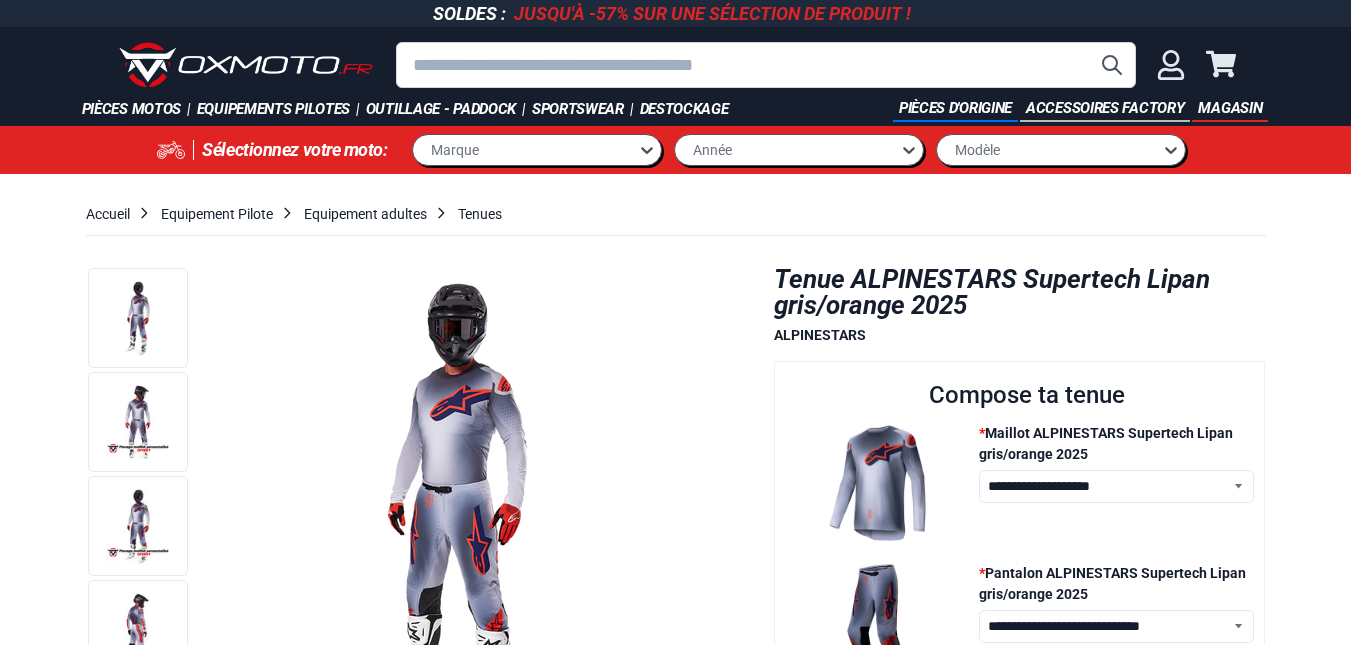 select on "**********" 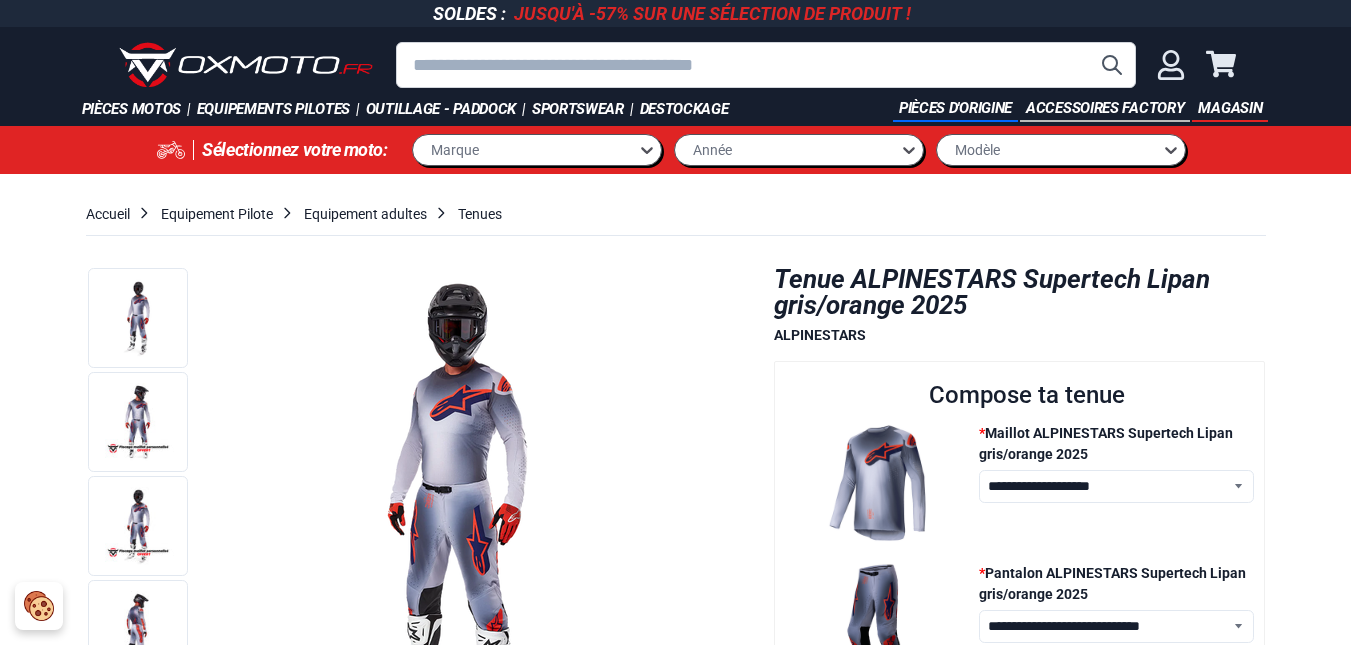 drag, startPoint x: 1350, startPoint y: 66, endPoint x: 1355, endPoint y: 85, distance: 19.646883 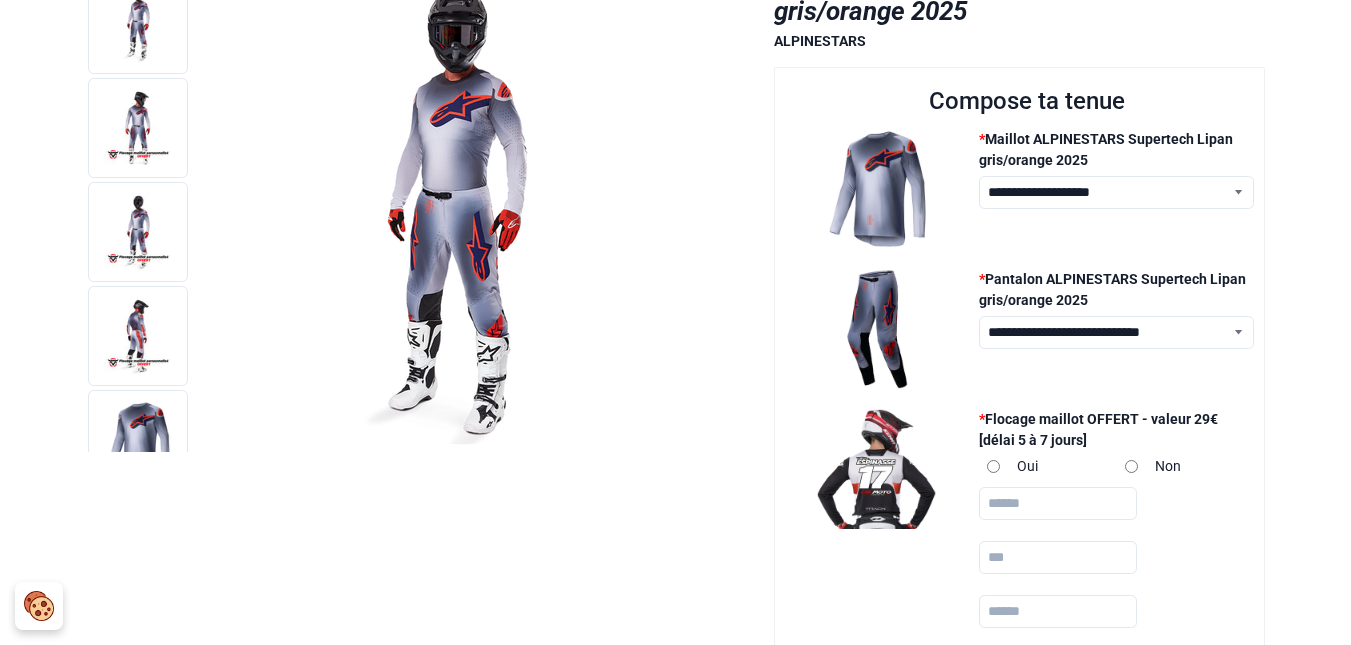 scroll, scrollTop: 325, scrollLeft: 0, axis: vertical 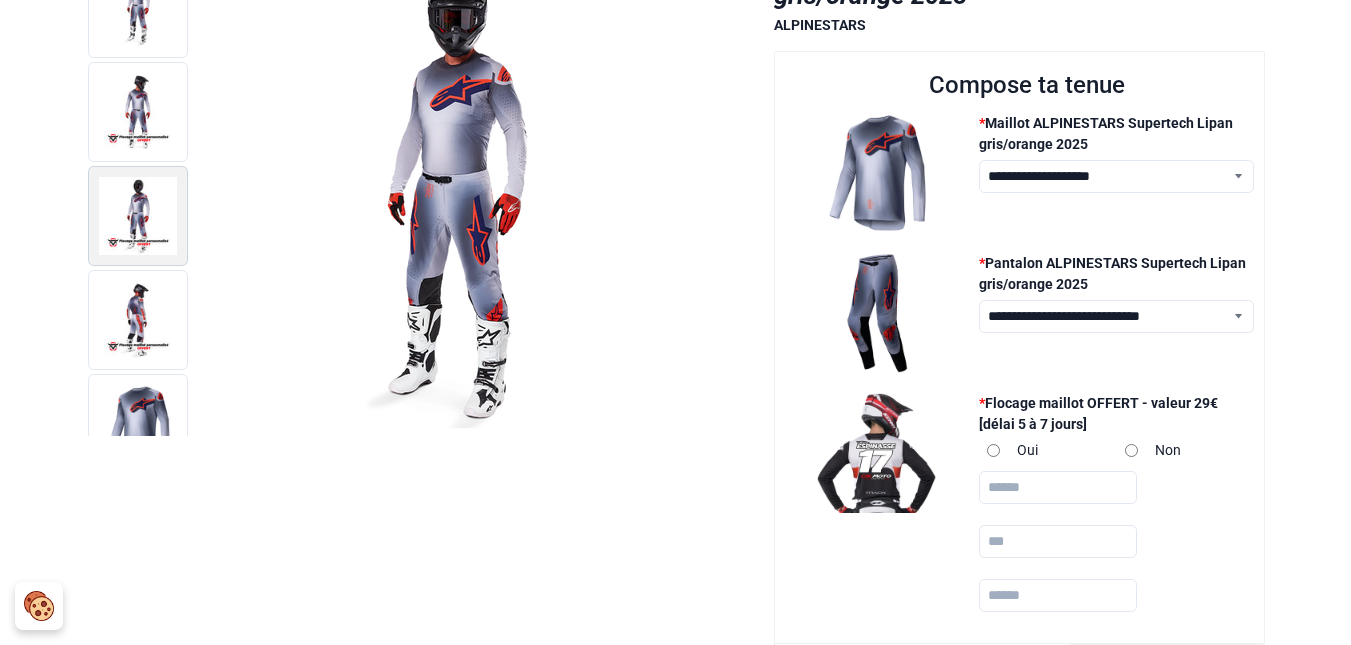 click at bounding box center [138, 216] 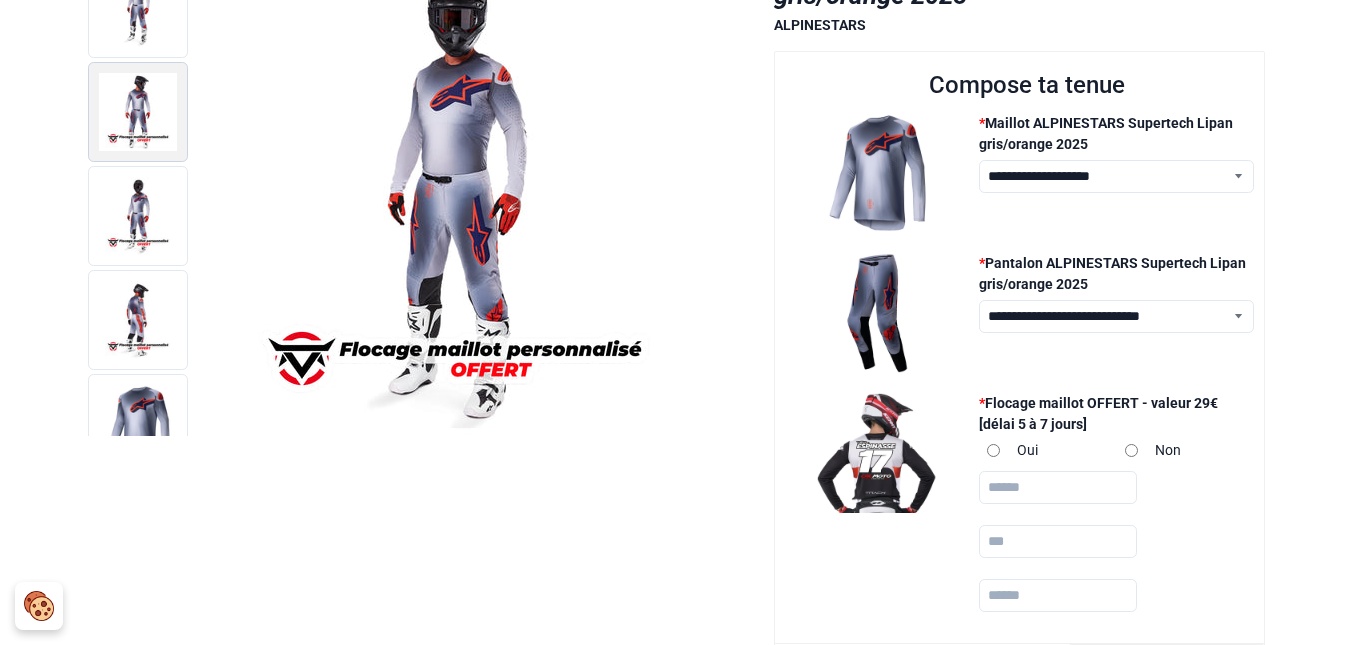 click at bounding box center [138, 112] 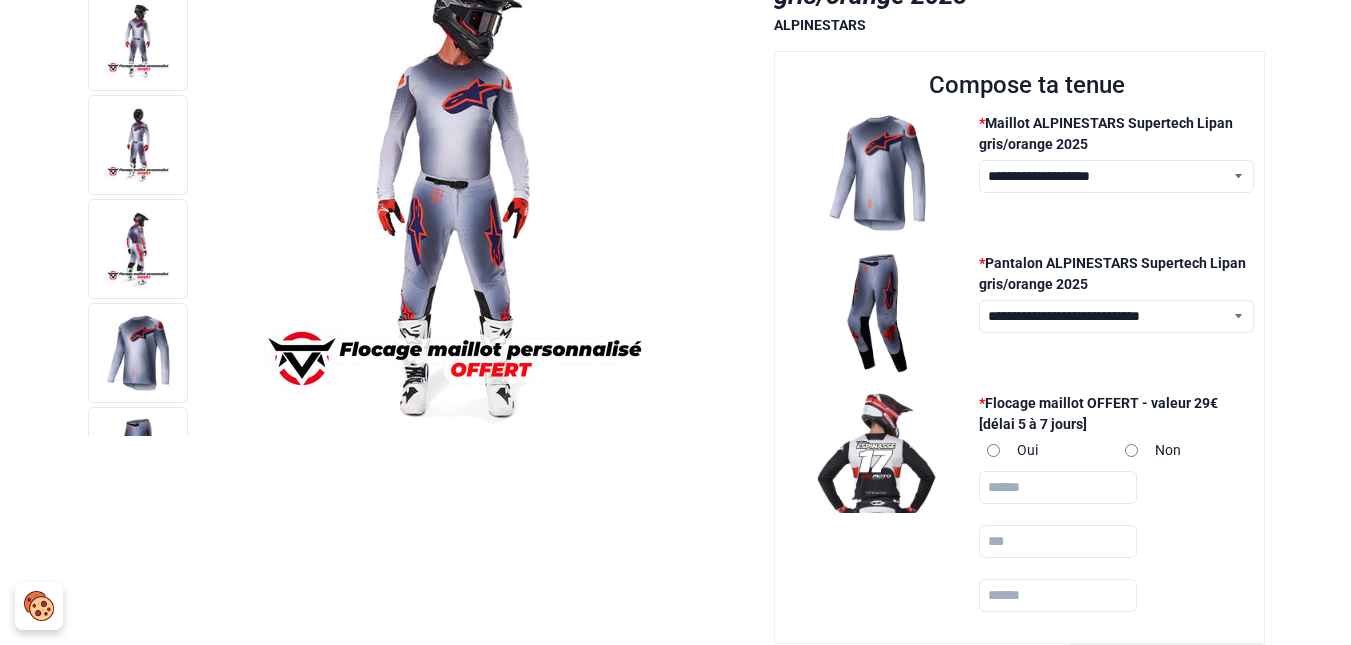 scroll, scrollTop: 144, scrollLeft: 0, axis: vertical 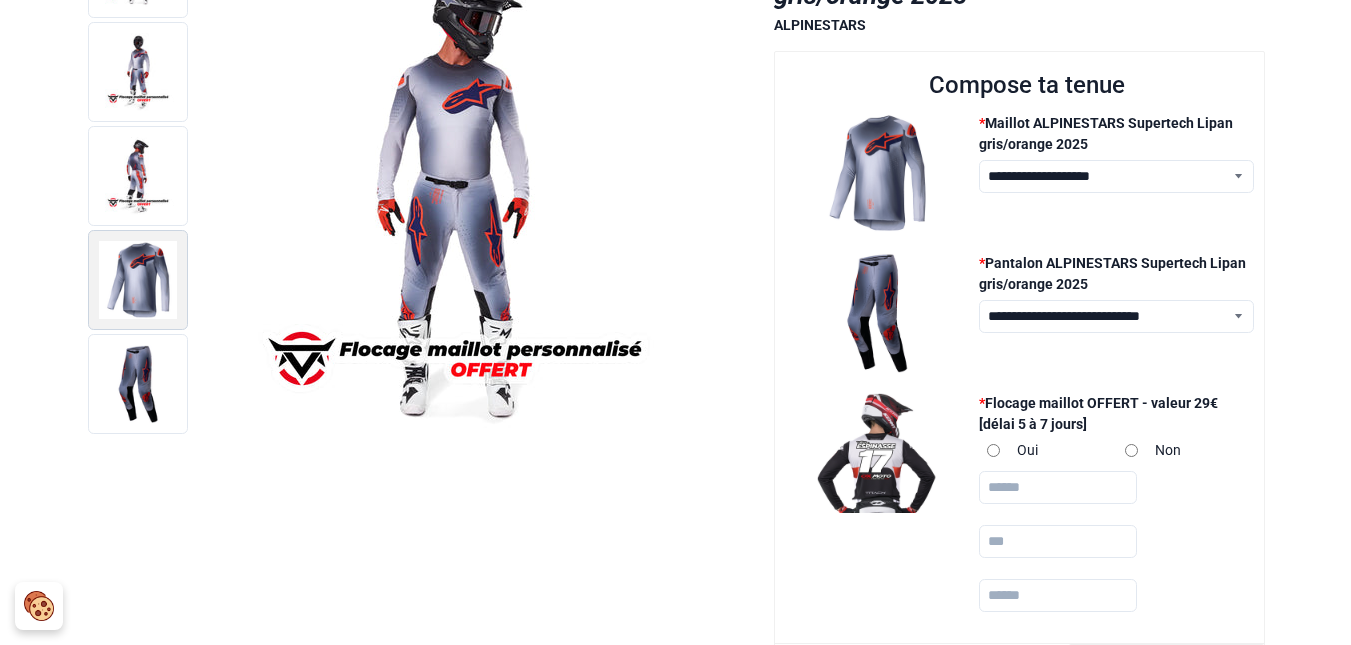 click at bounding box center [138, 280] 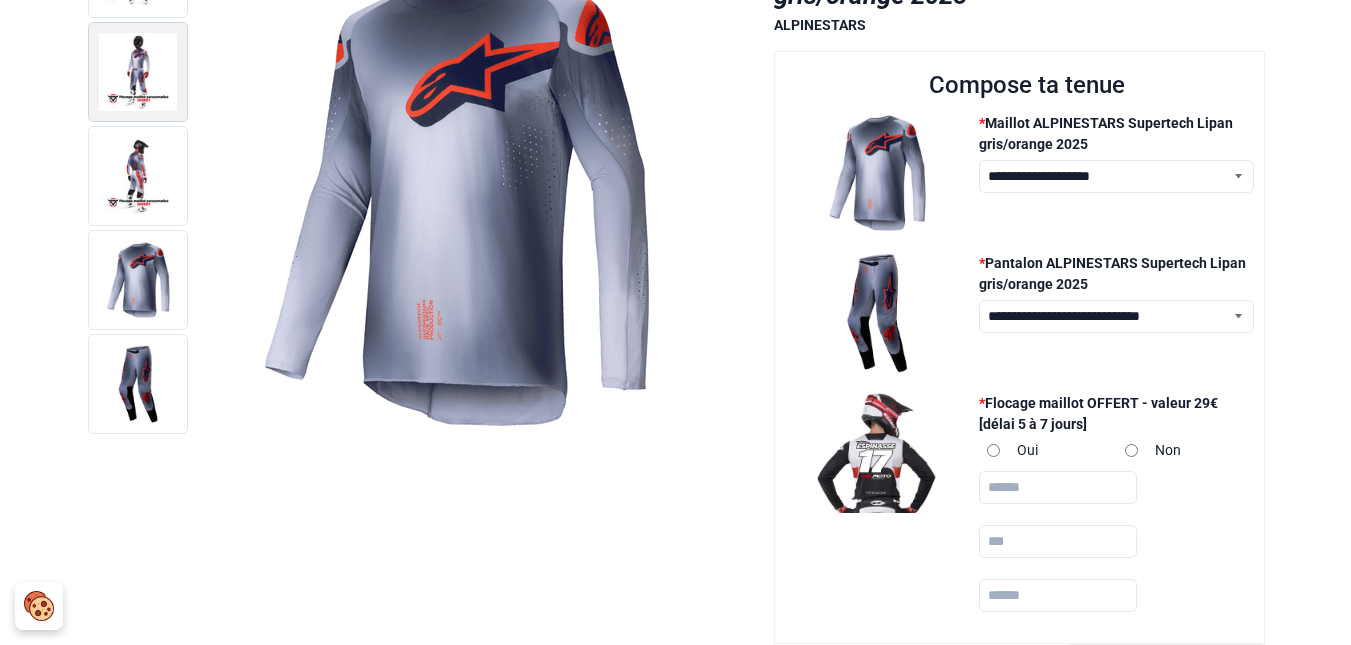 click at bounding box center (138, 72) 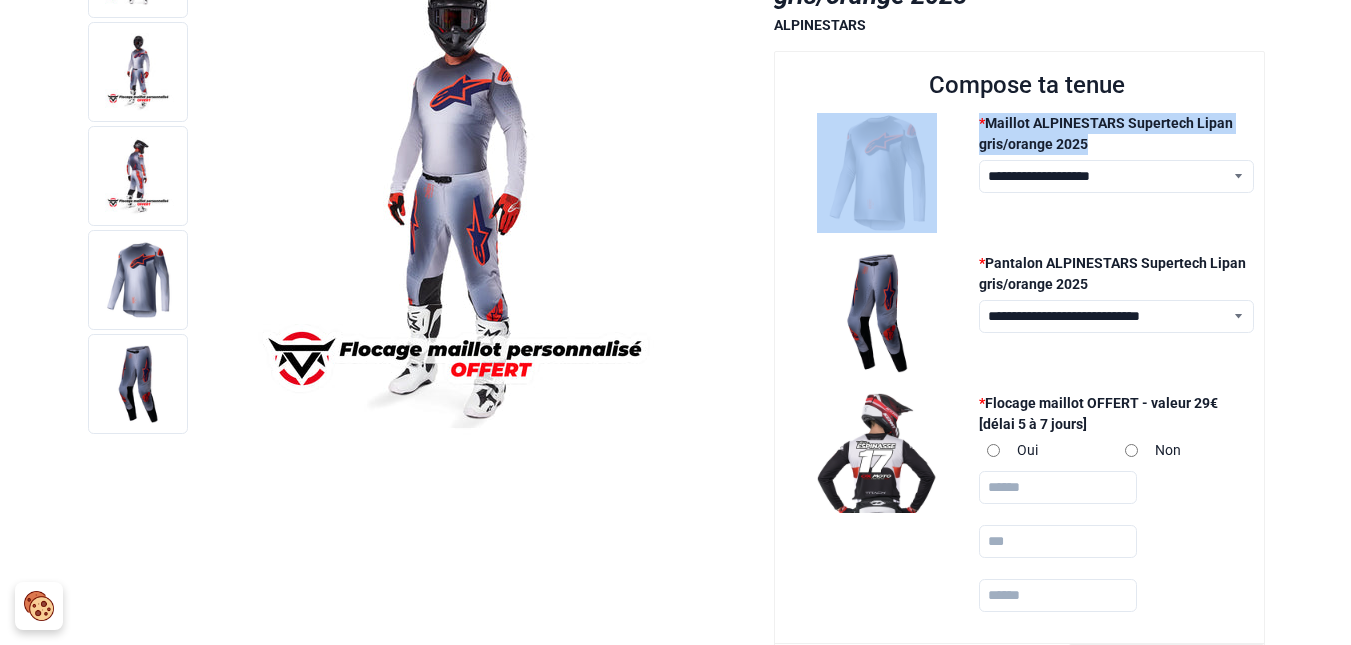 drag, startPoint x: 1349, startPoint y: 98, endPoint x: 1340, endPoint y: 185, distance: 87.46428 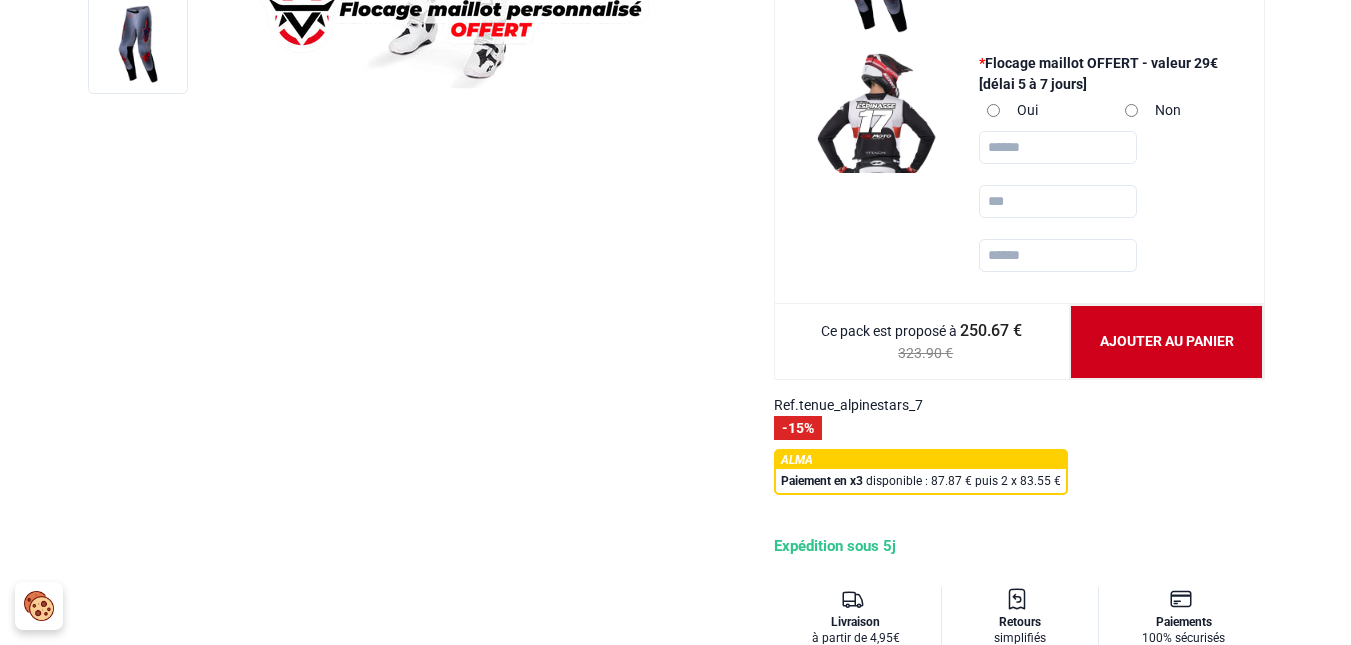 scroll, scrollTop: 0, scrollLeft: 0, axis: both 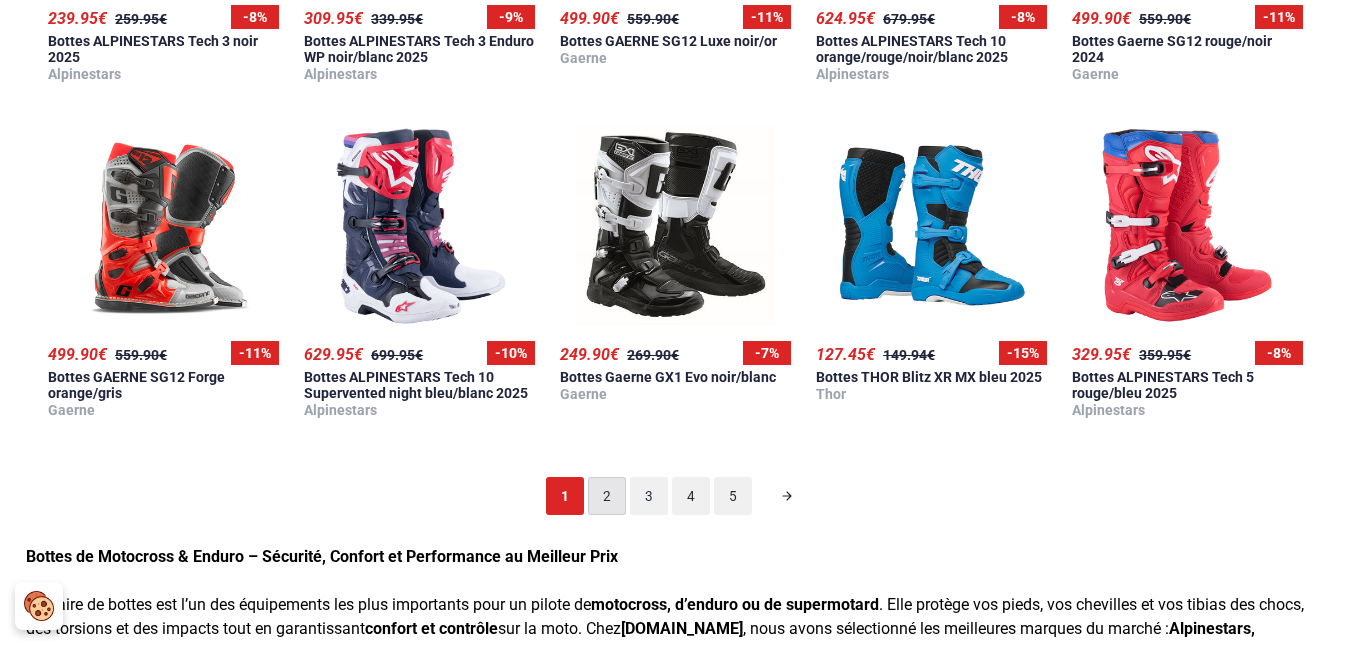click on "2" at bounding box center (607, 496) 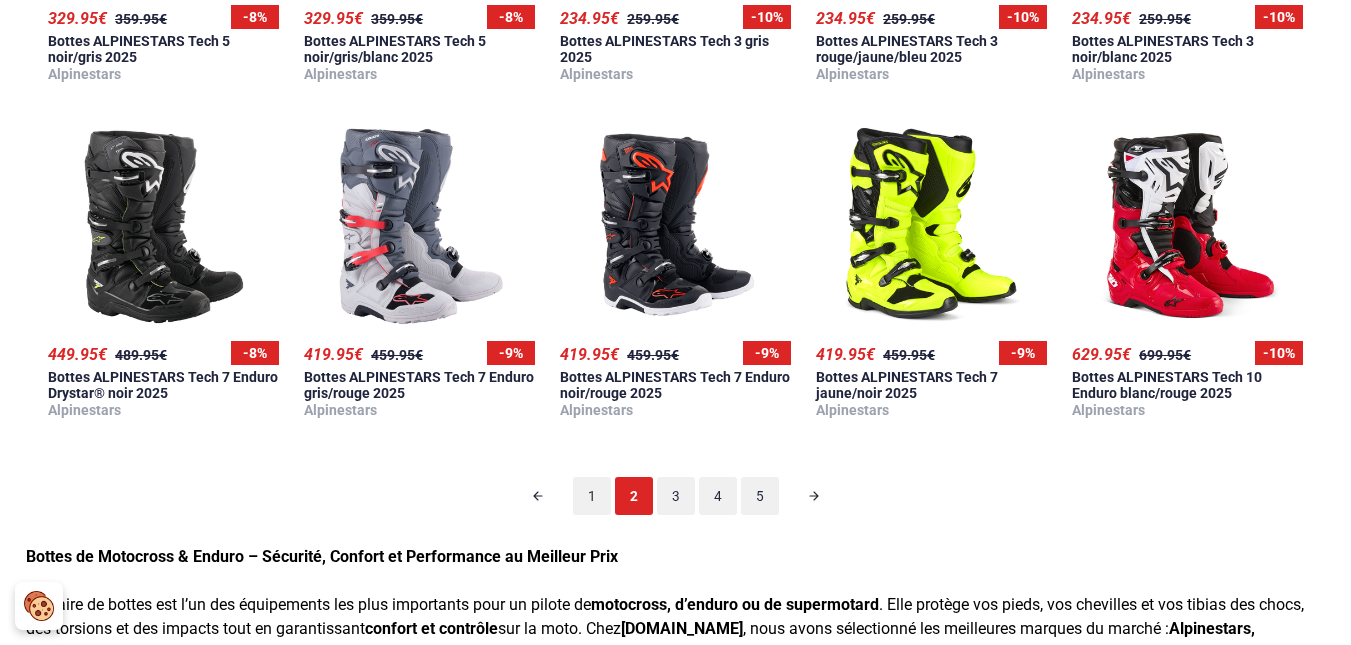 scroll, scrollTop: 126, scrollLeft: 0, axis: vertical 